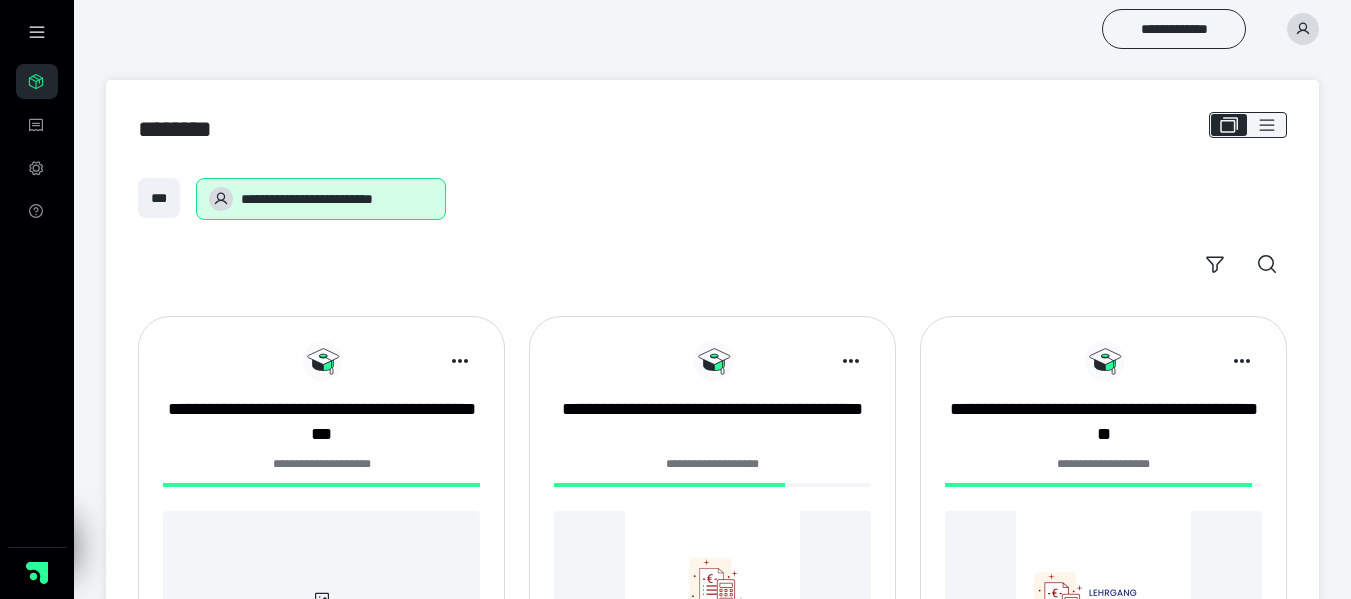 scroll, scrollTop: 0, scrollLeft: 0, axis: both 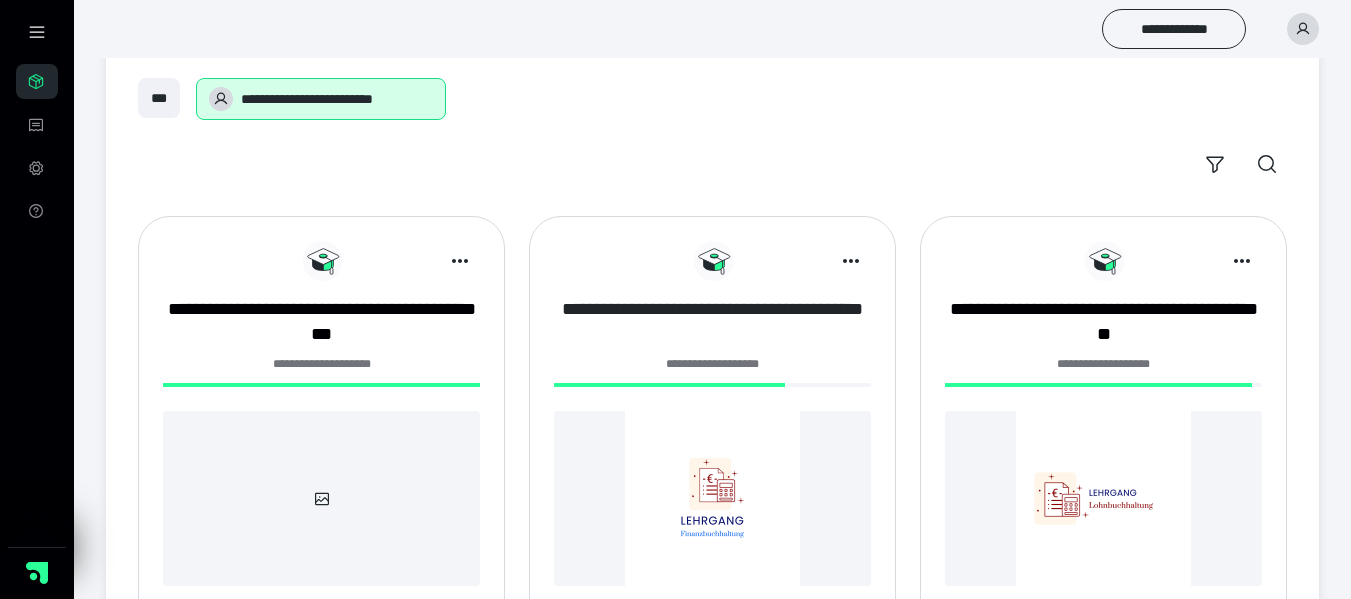 click on "**********" at bounding box center (712, 322) 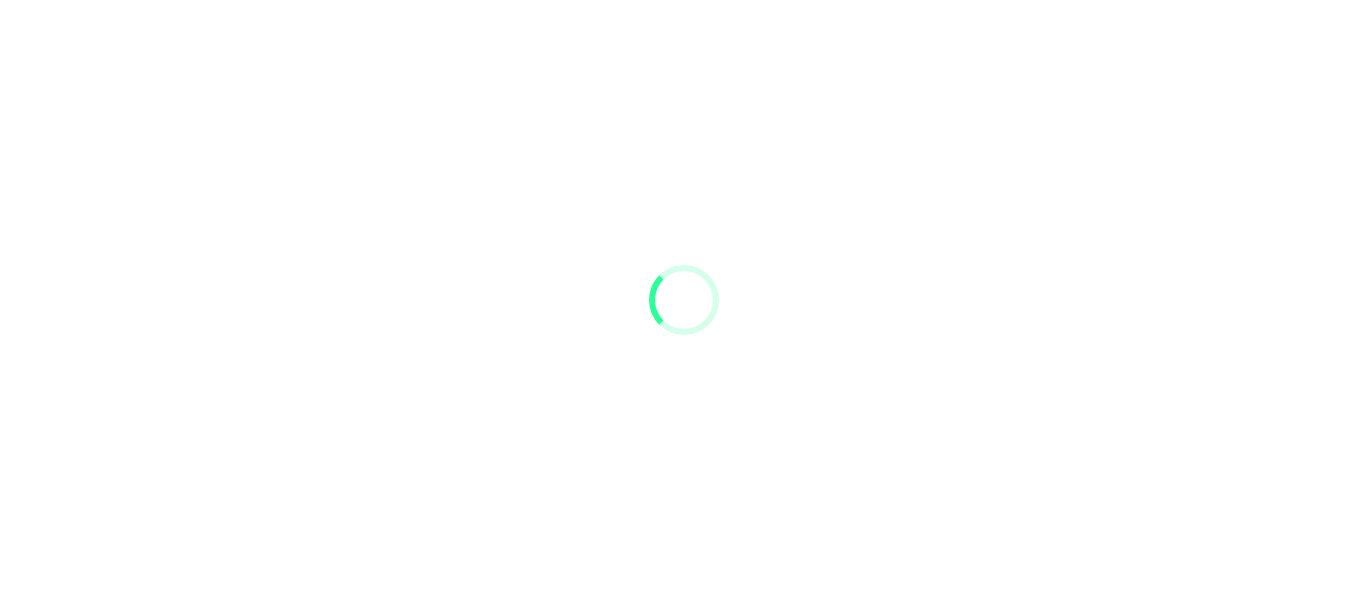 scroll, scrollTop: 0, scrollLeft: 0, axis: both 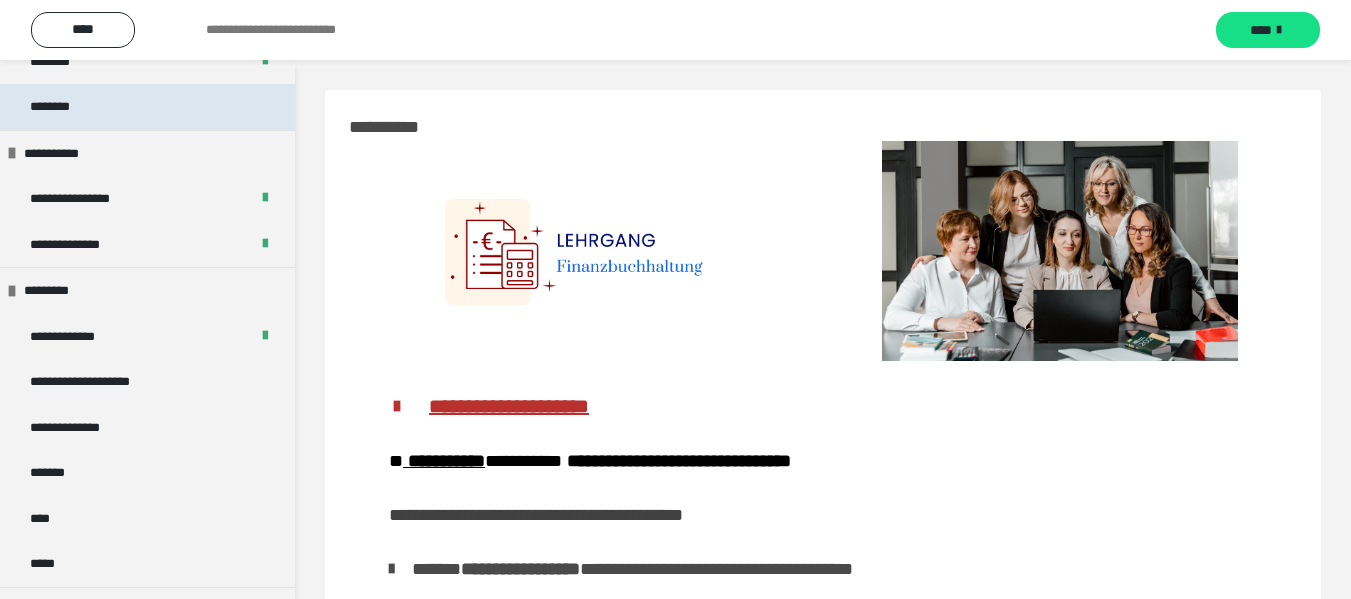 click on "********" at bounding box center (147, 107) 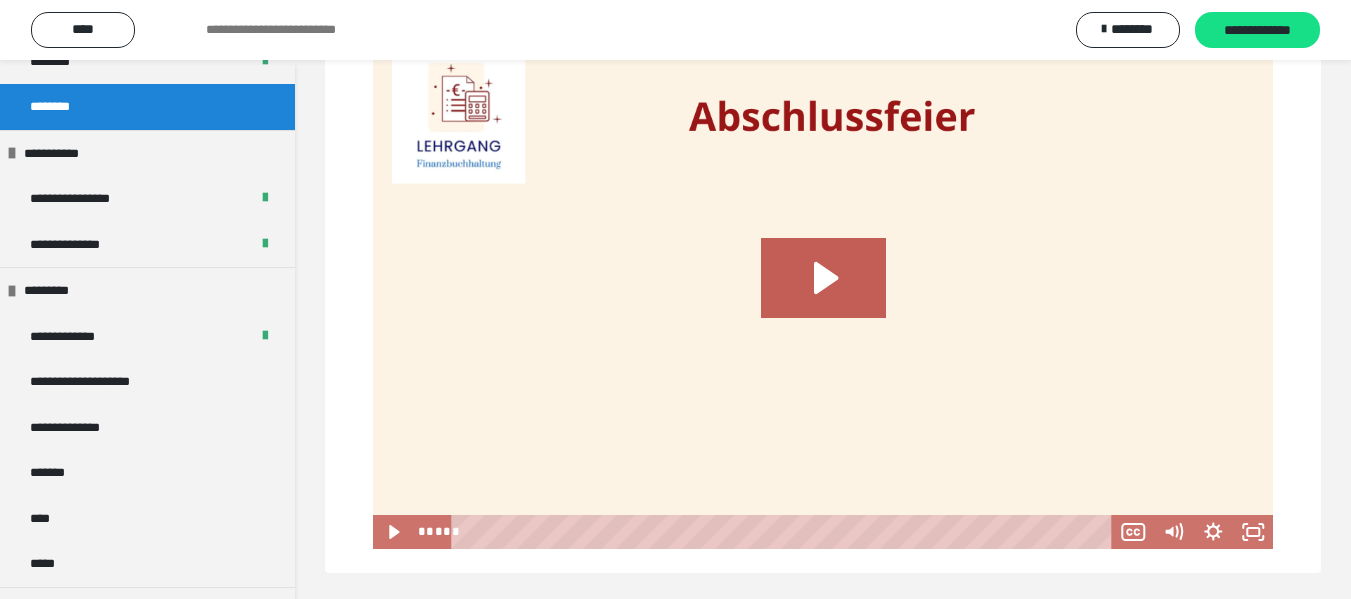 scroll, scrollTop: 937, scrollLeft: 0, axis: vertical 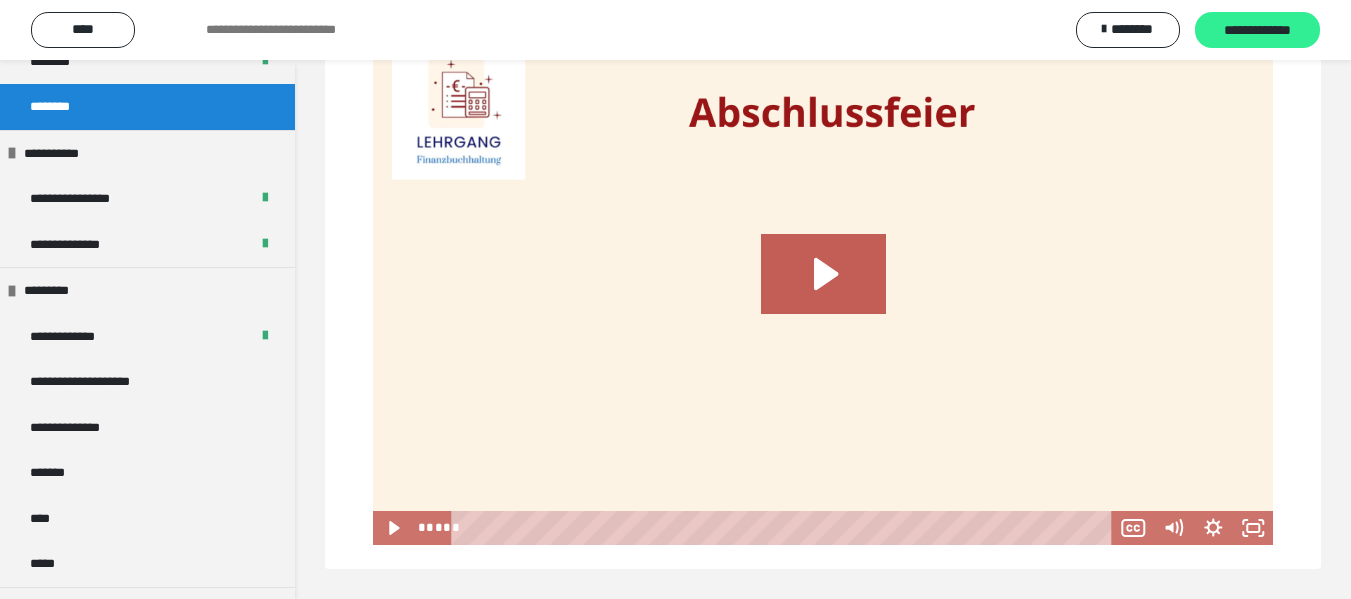 click on "**********" at bounding box center [1257, 31] 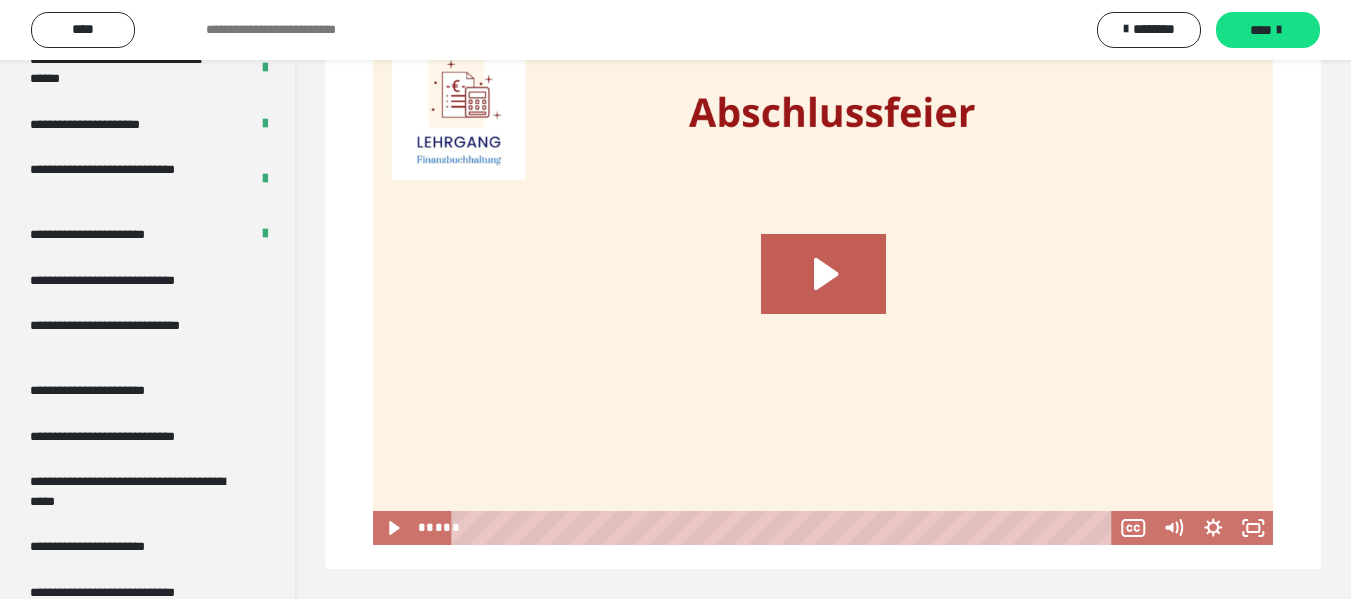 scroll, scrollTop: 3798, scrollLeft: 0, axis: vertical 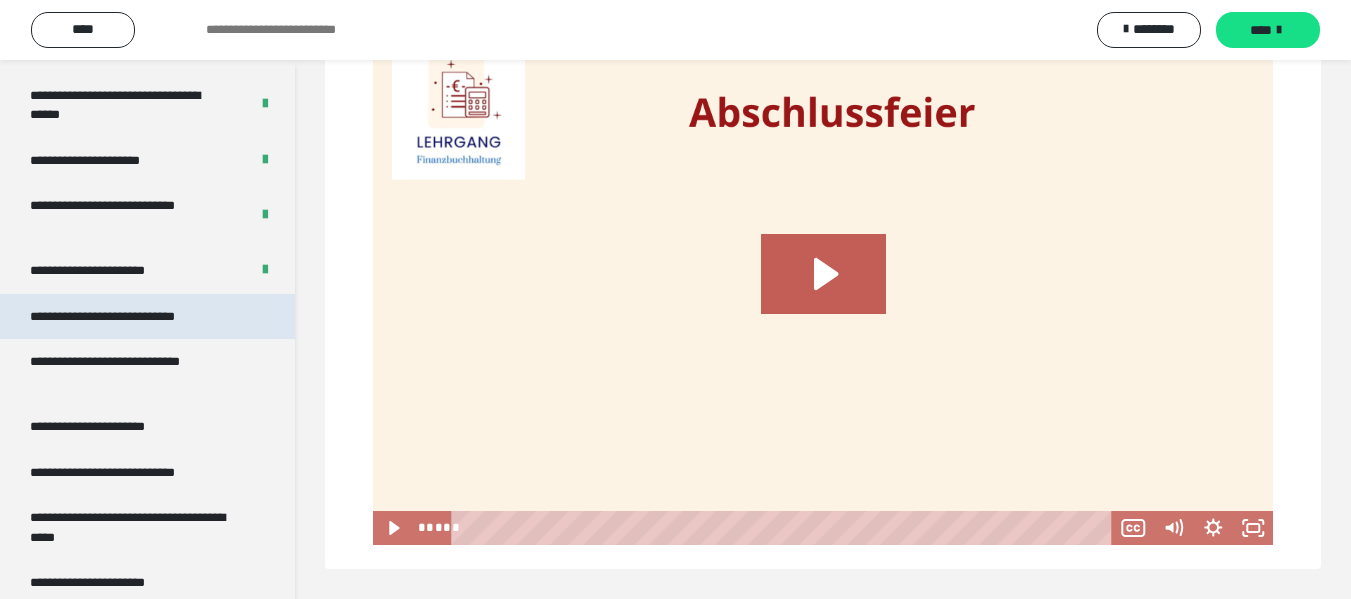 click on "**********" at bounding box center (131, 317) 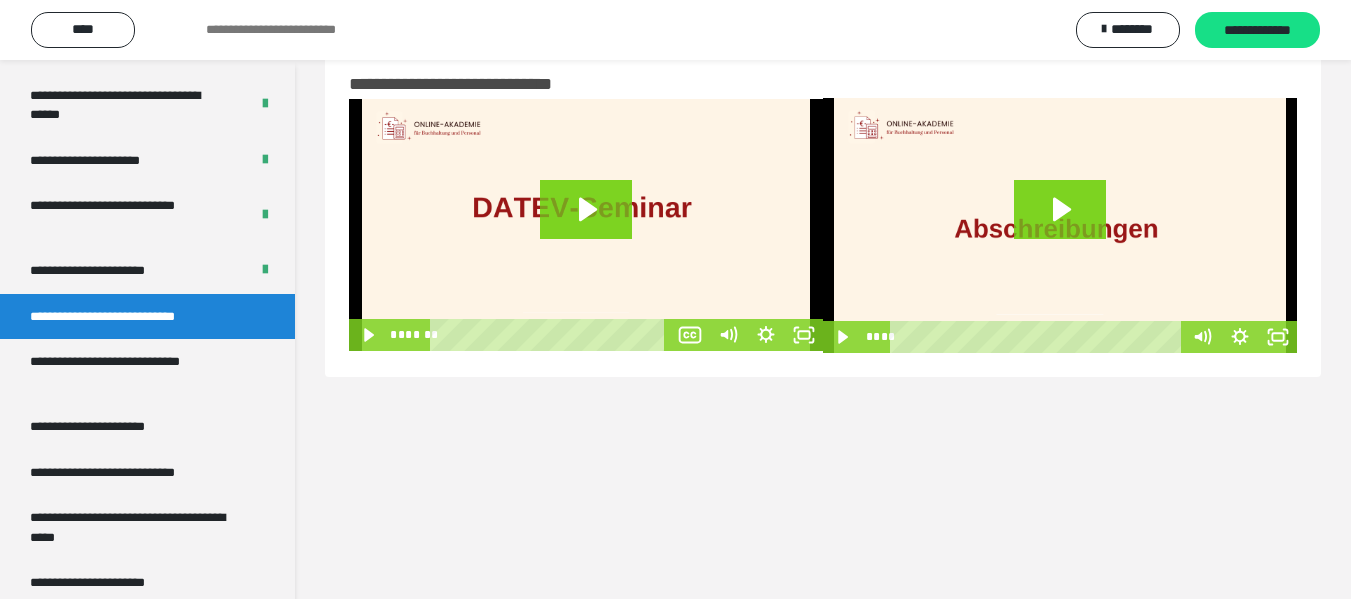 scroll, scrollTop: 60, scrollLeft: 0, axis: vertical 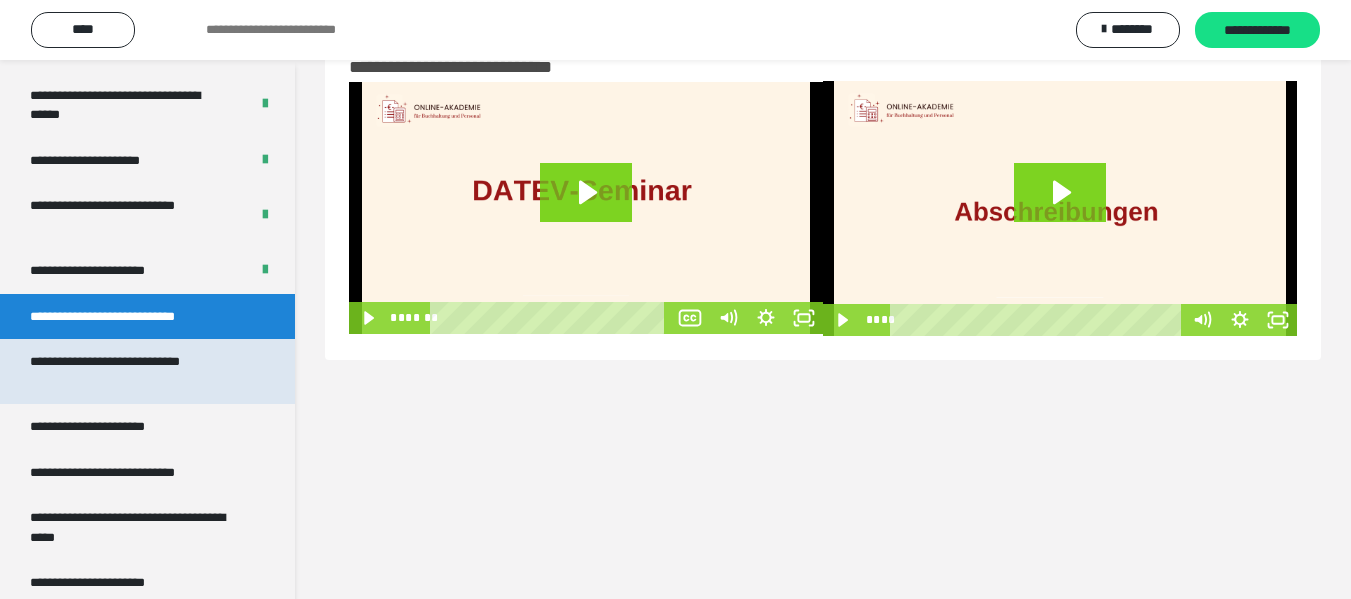 click on "**********" at bounding box center [132, 371] 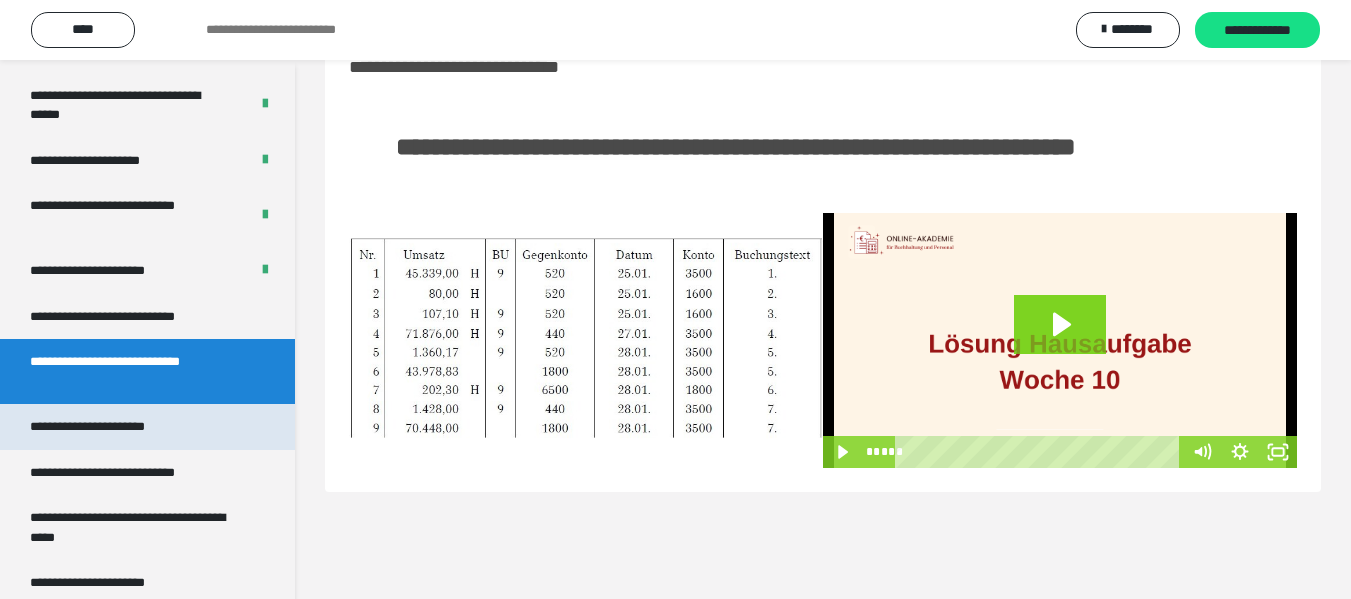 click on "**********" at bounding box center (109, 427) 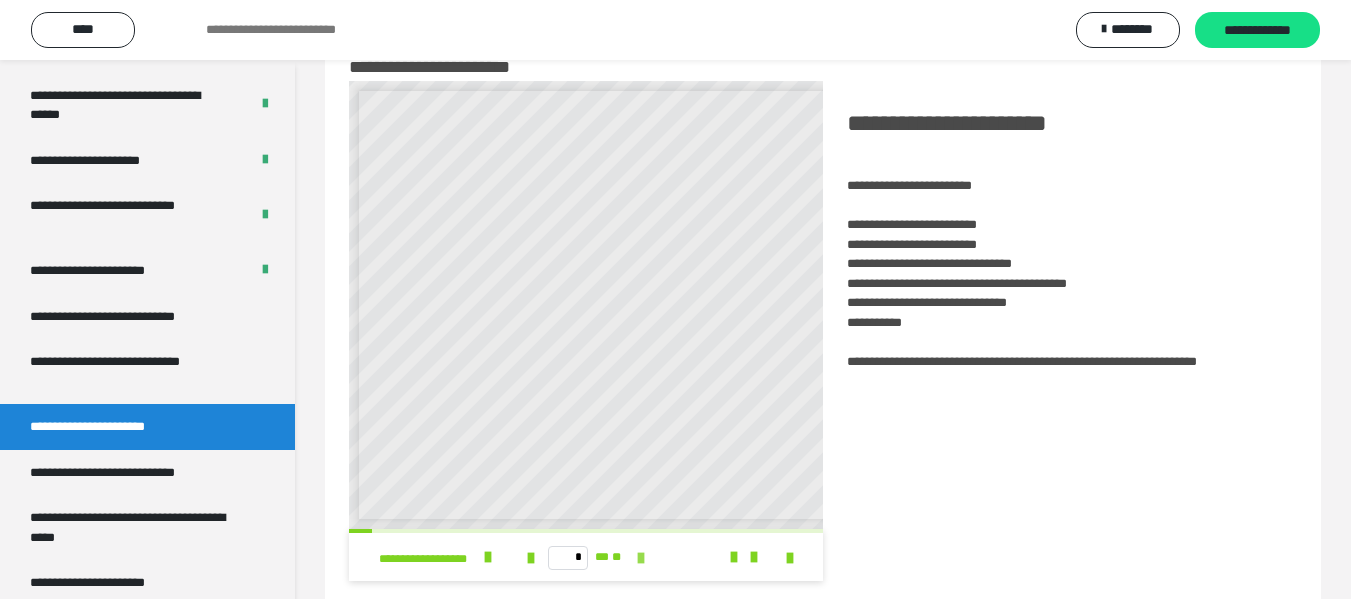 click at bounding box center [641, 558] 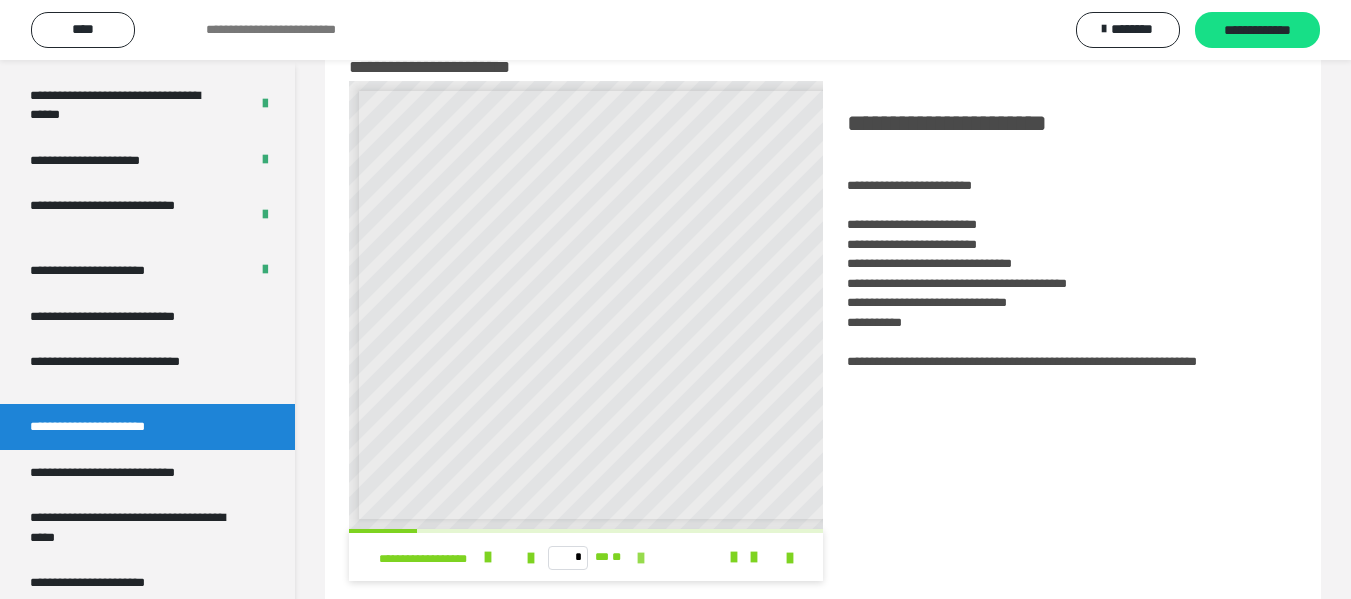 click at bounding box center [641, 558] 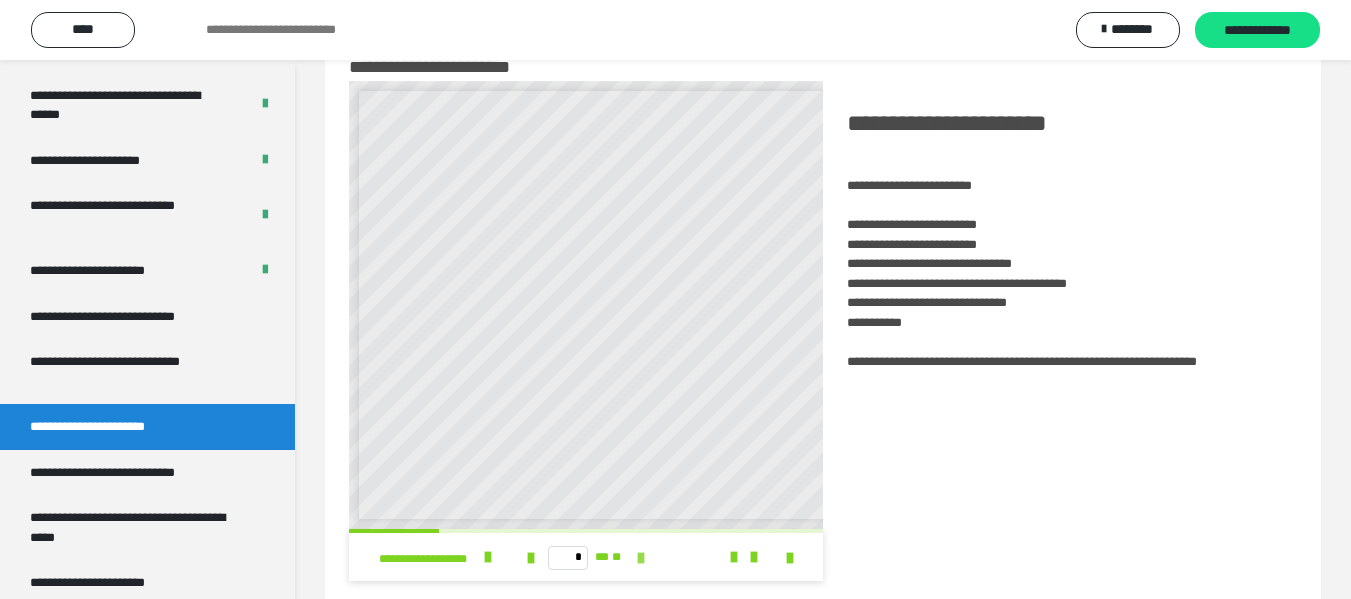 click at bounding box center (641, 558) 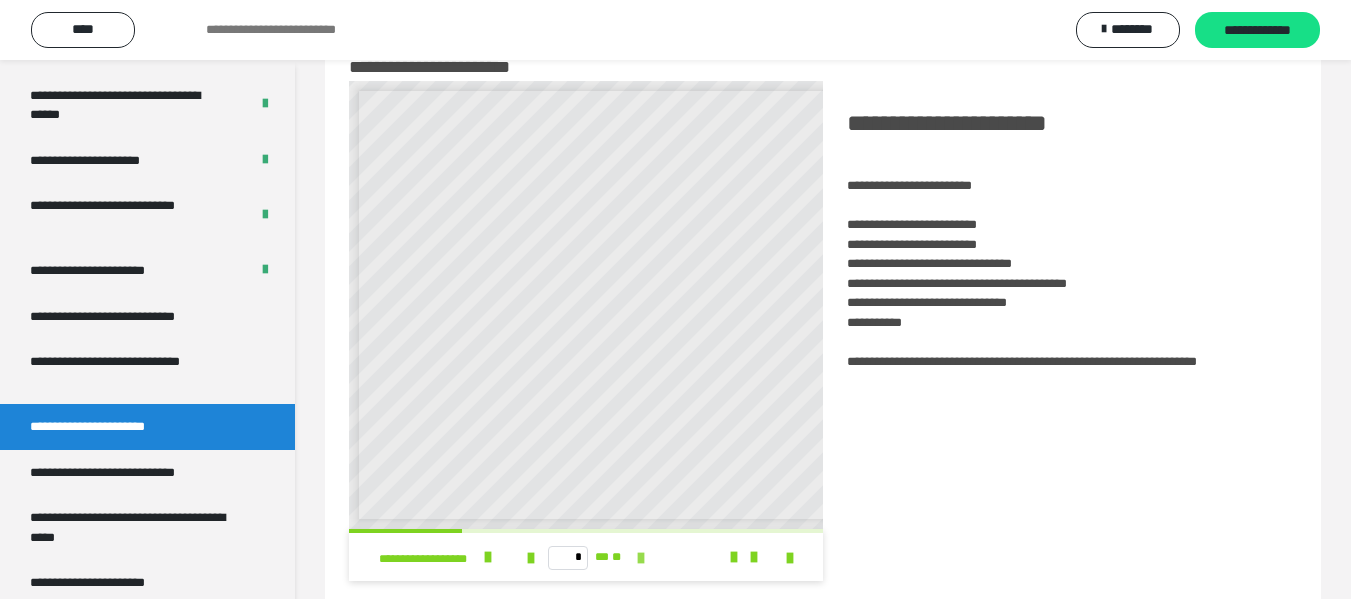 click at bounding box center [641, 558] 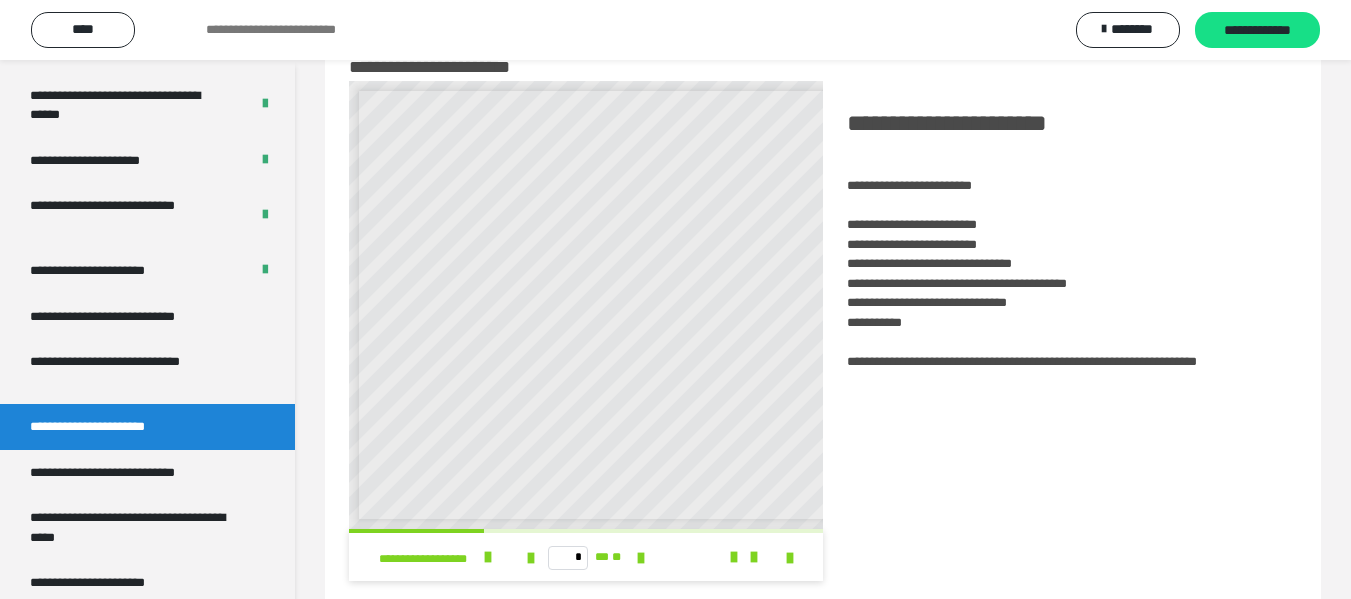 scroll, scrollTop: 0, scrollLeft: 0, axis: both 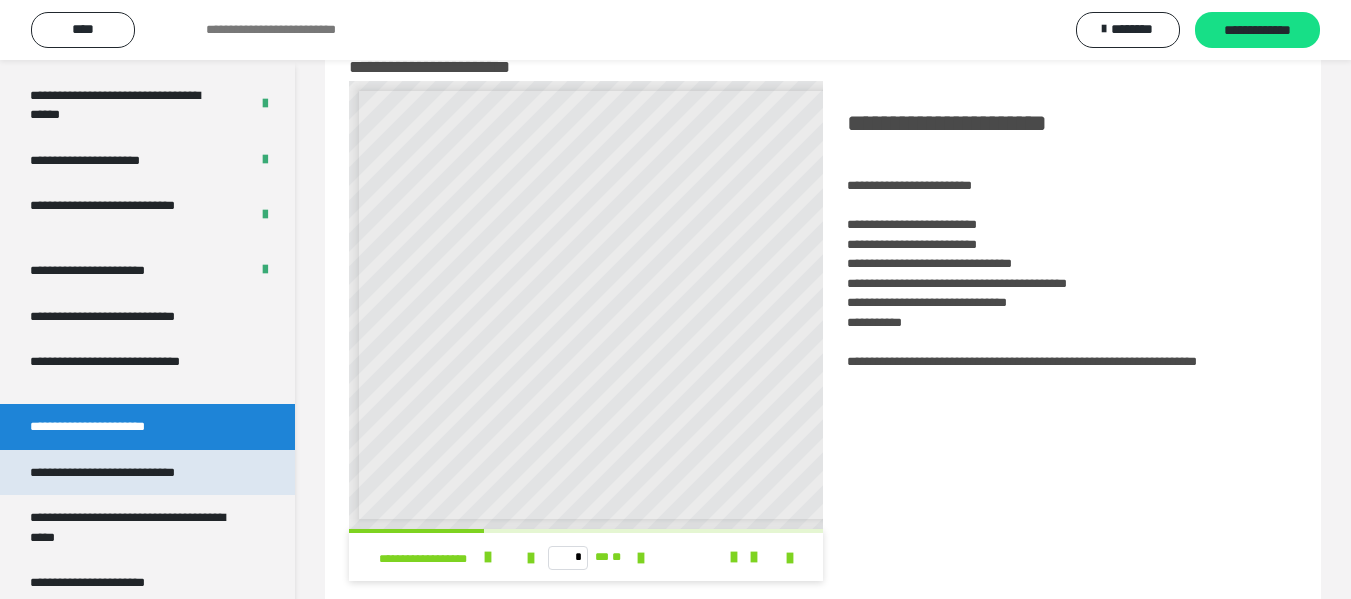 click on "**********" at bounding box center [129, 473] 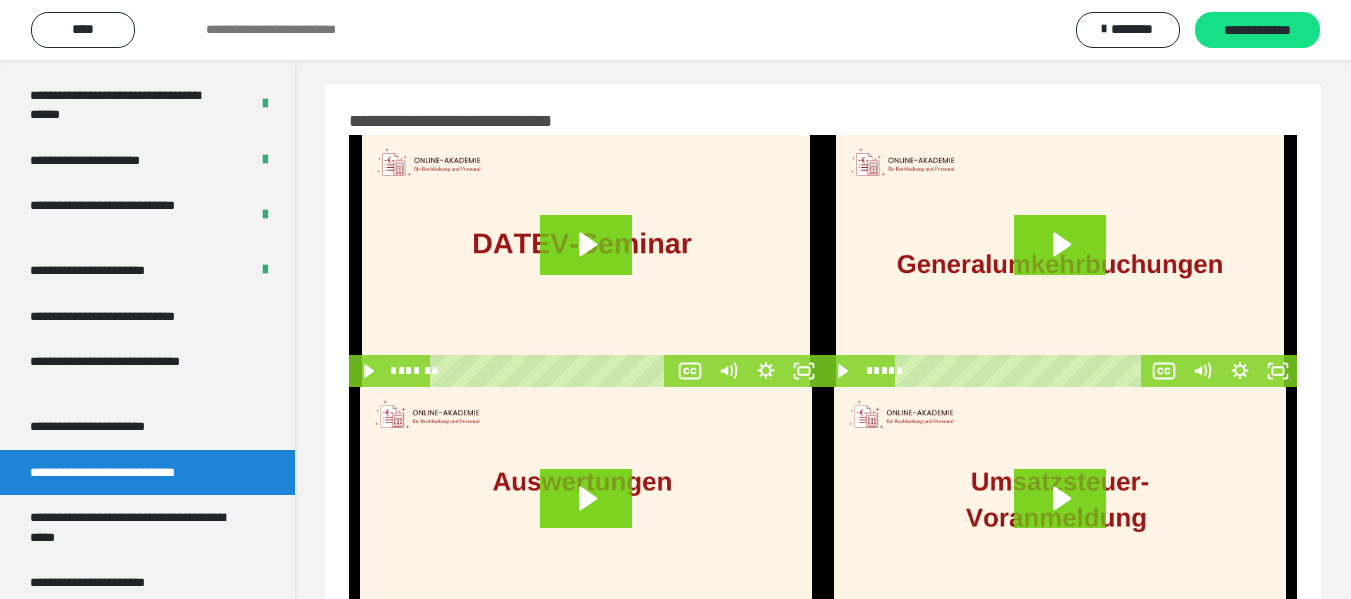 scroll, scrollTop: 0, scrollLeft: 0, axis: both 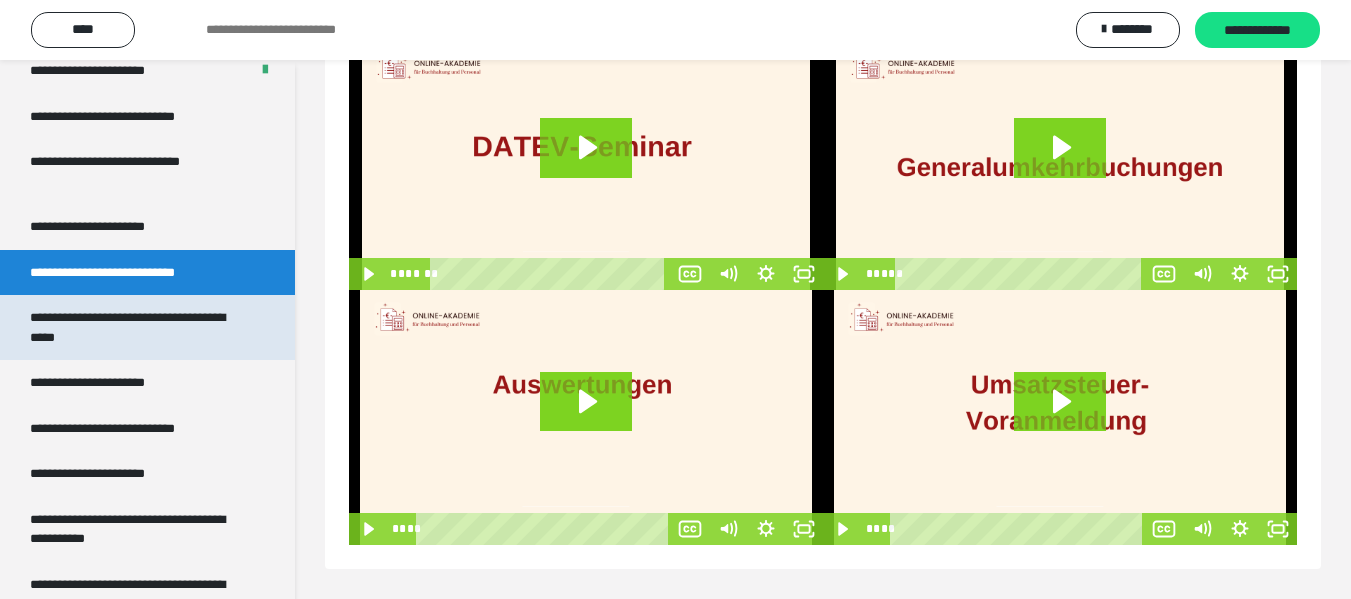 click on "**********" at bounding box center [132, 327] 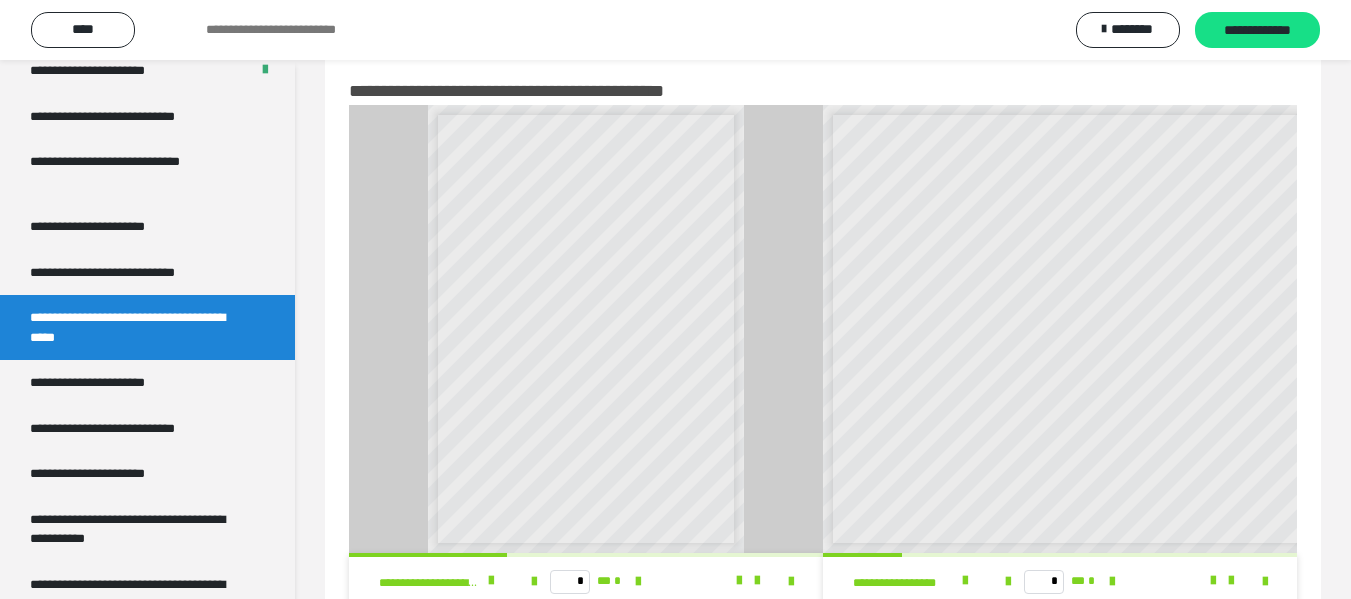 scroll, scrollTop: 0, scrollLeft: 0, axis: both 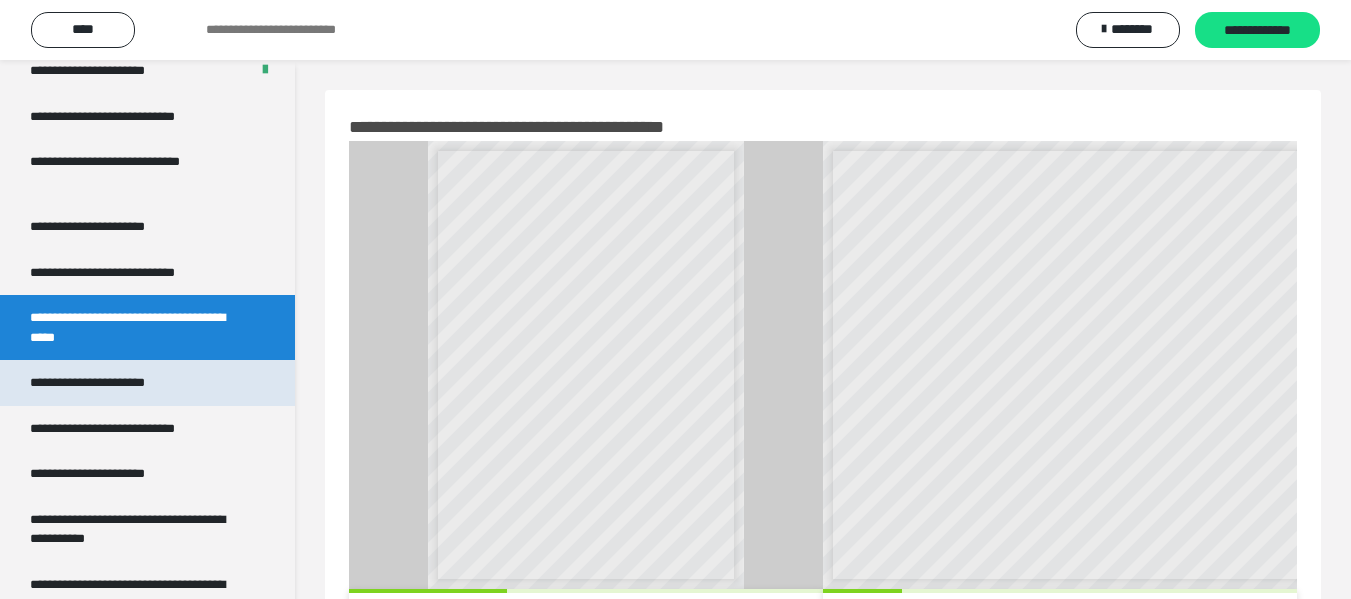 click on "**********" at bounding box center [110, 383] 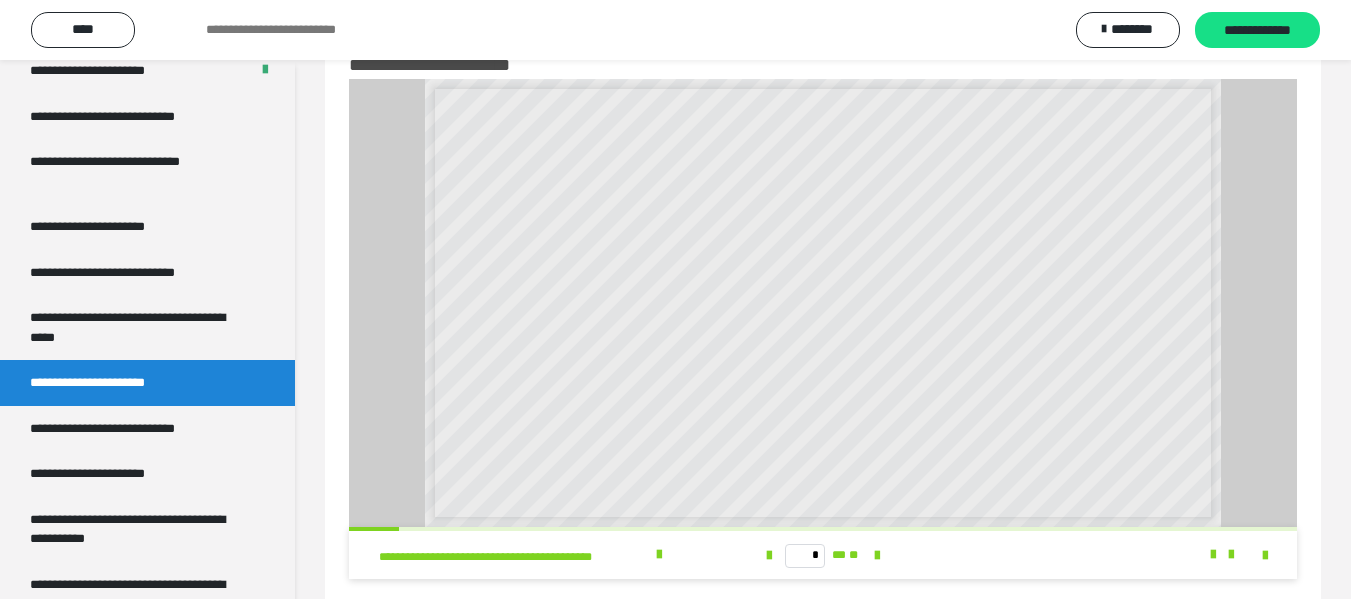 scroll, scrollTop: 96, scrollLeft: 0, axis: vertical 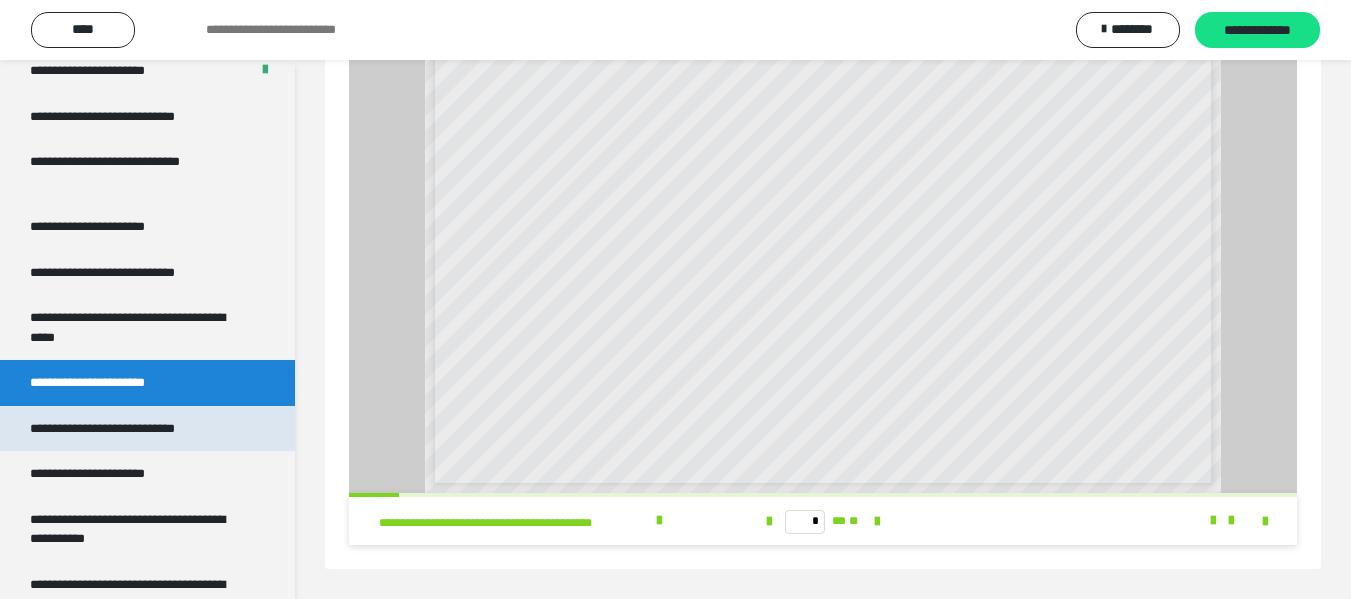 click on "**********" at bounding box center (131, 429) 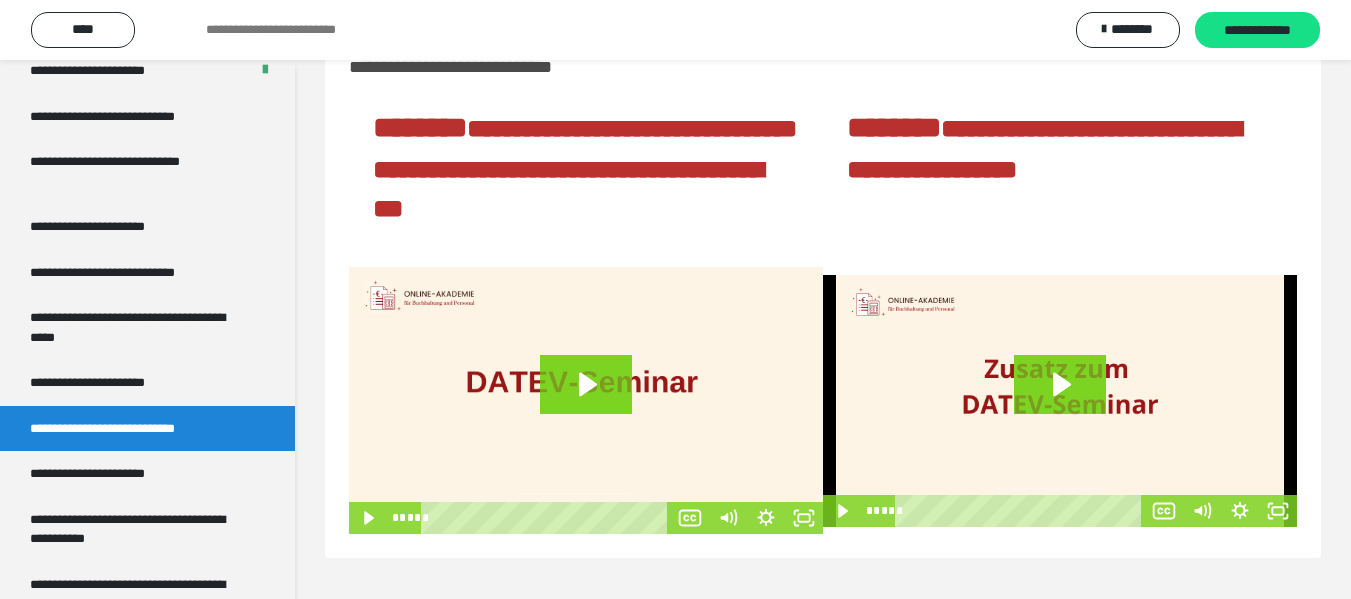 scroll, scrollTop: 88, scrollLeft: 0, axis: vertical 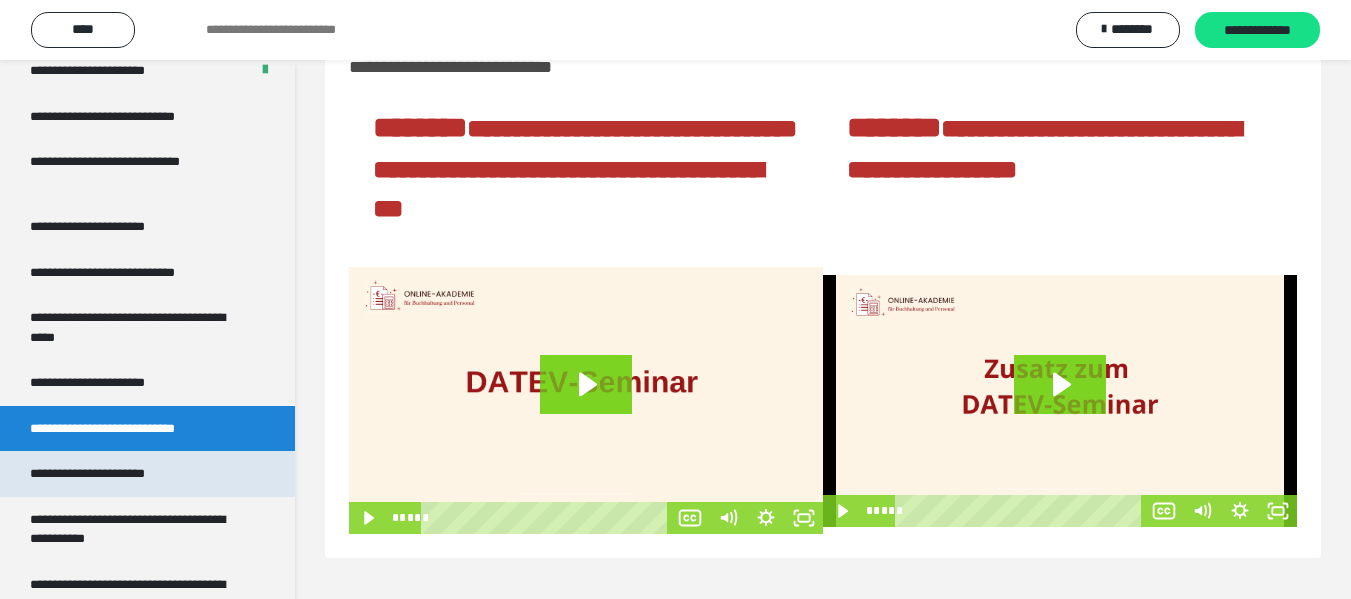 click on "**********" at bounding box center (111, 474) 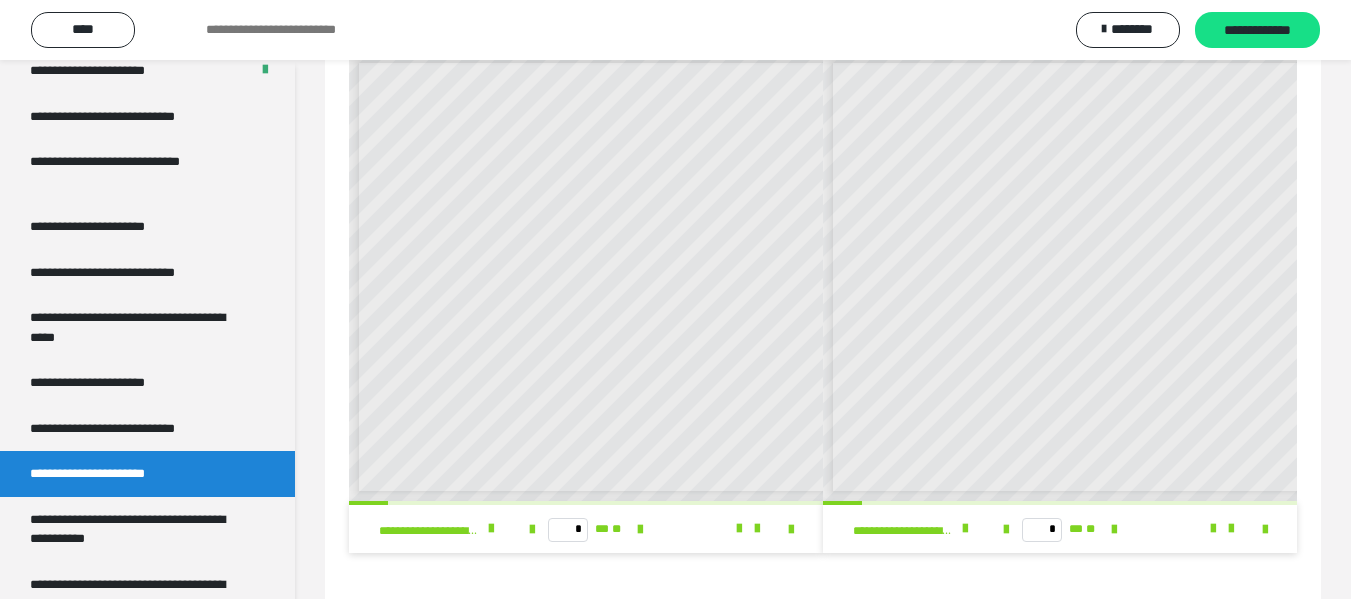 scroll, scrollTop: 8, scrollLeft: 0, axis: vertical 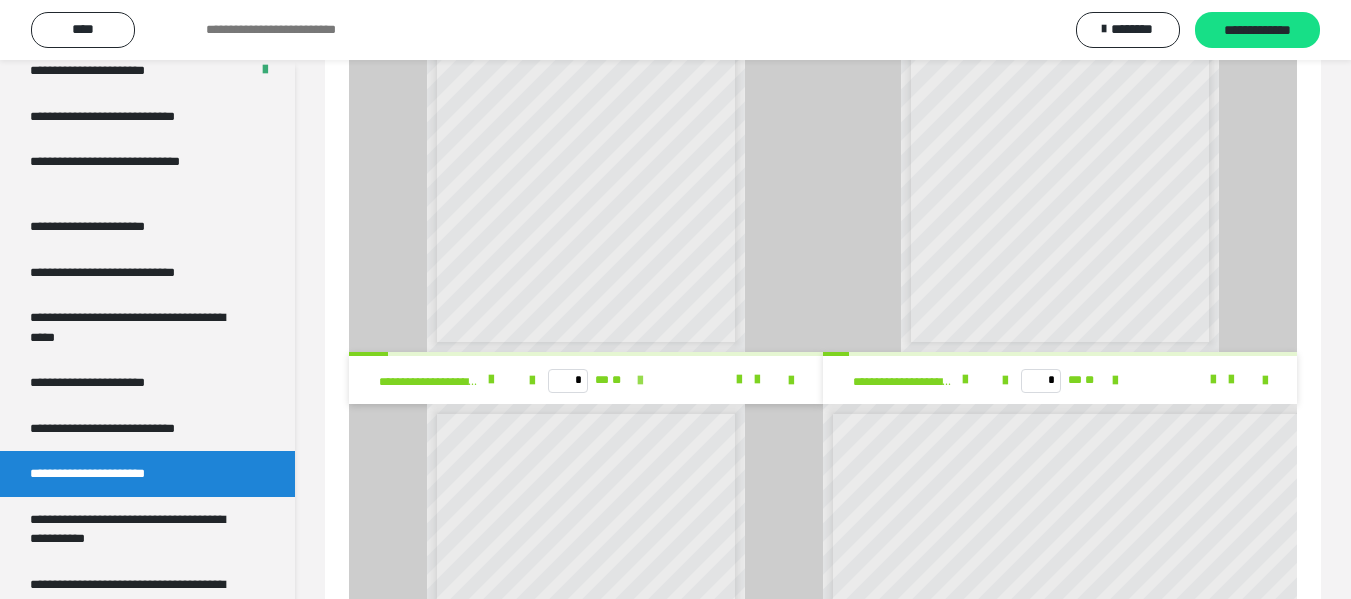 click at bounding box center (640, 381) 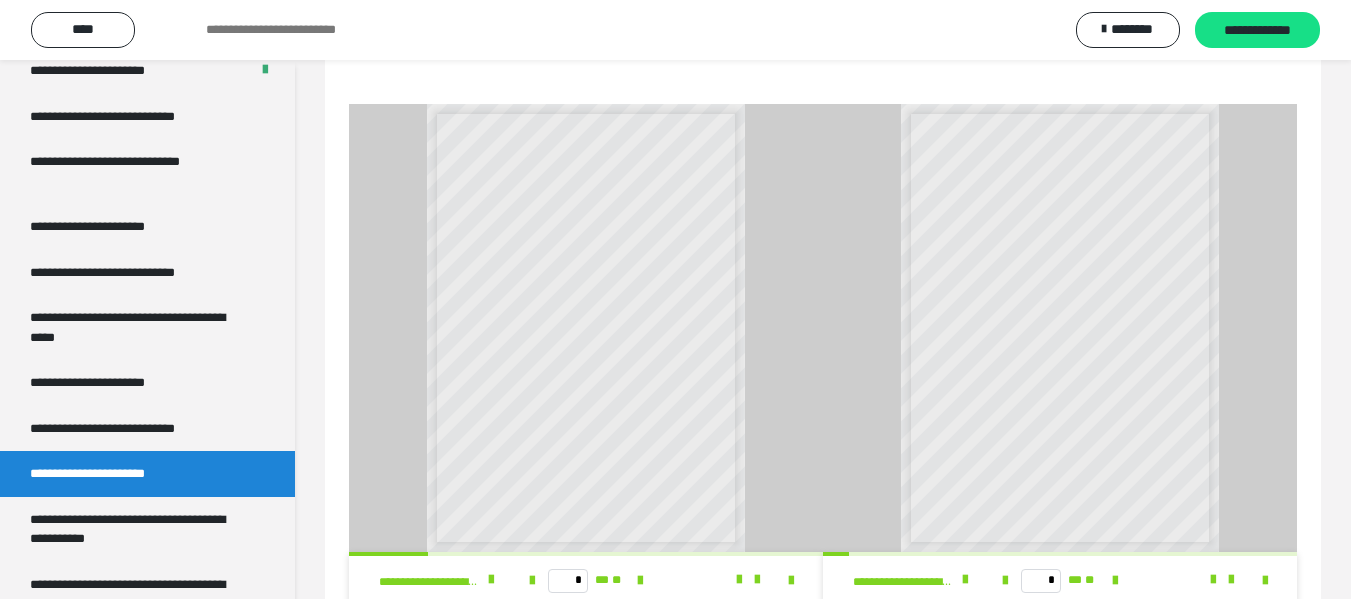 scroll, scrollTop: 788, scrollLeft: 0, axis: vertical 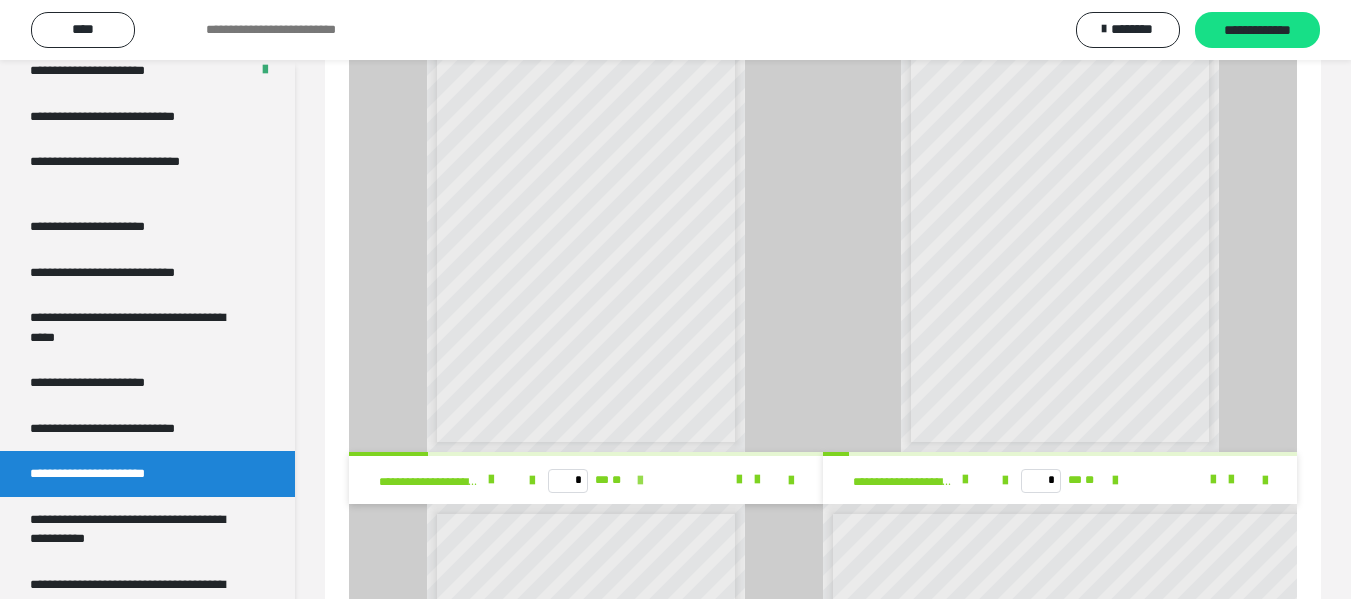 click at bounding box center [640, 481] 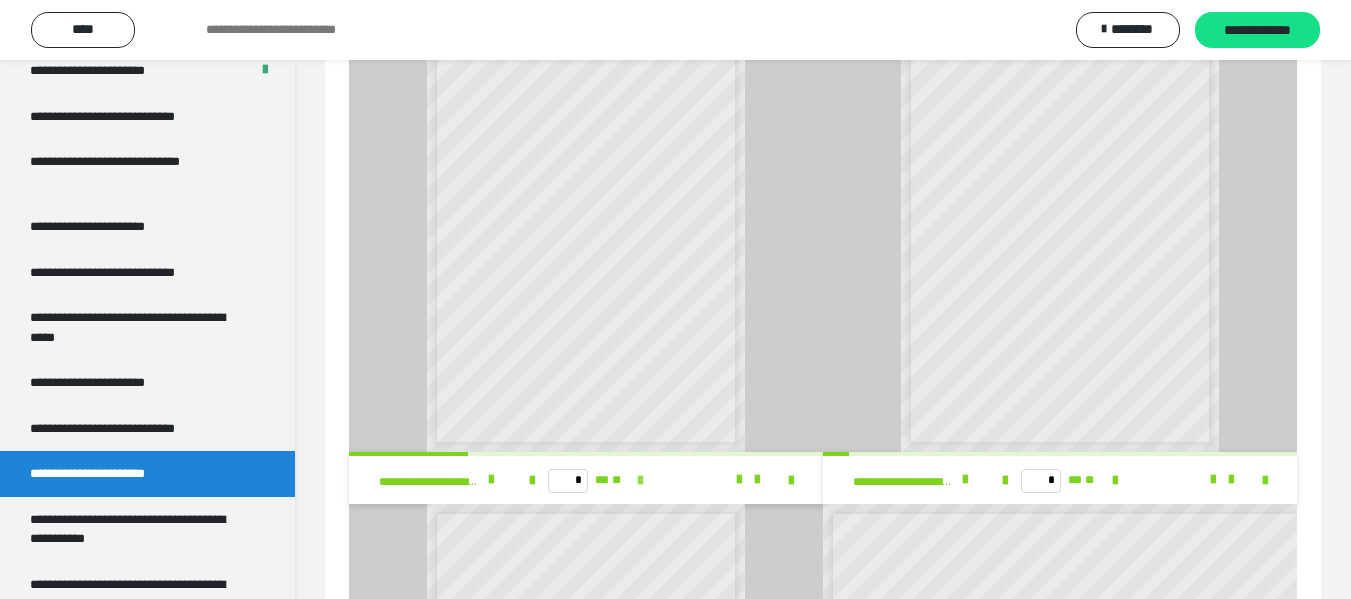 click at bounding box center (640, 481) 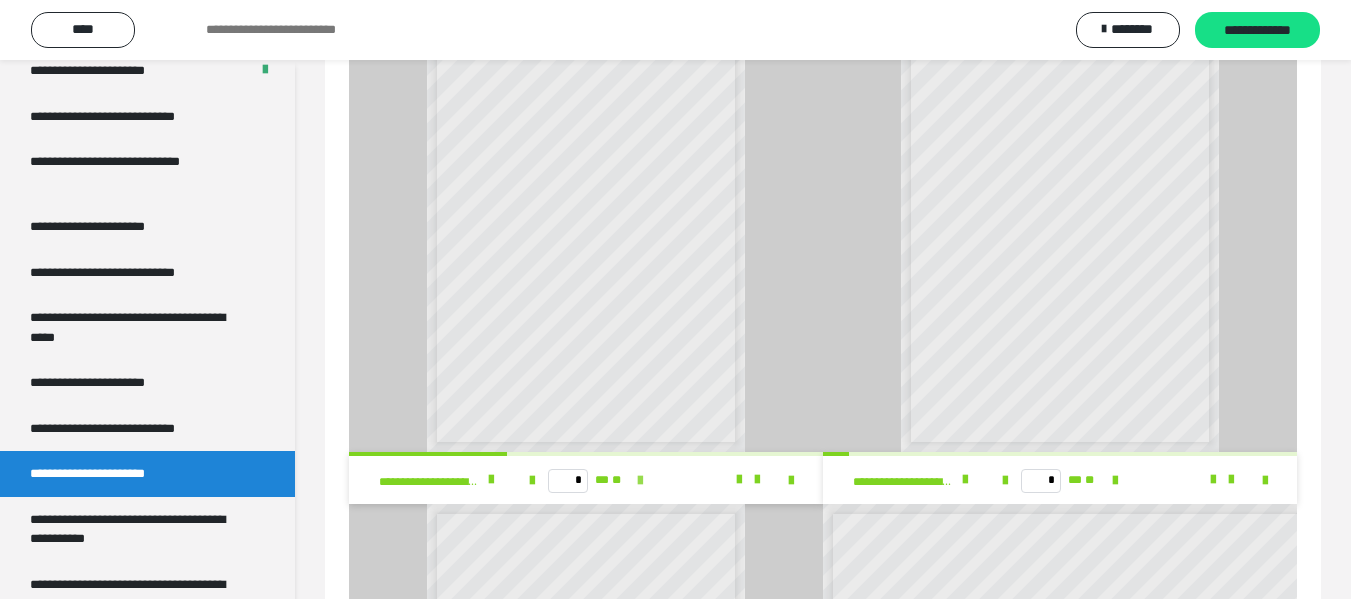 click at bounding box center [640, 481] 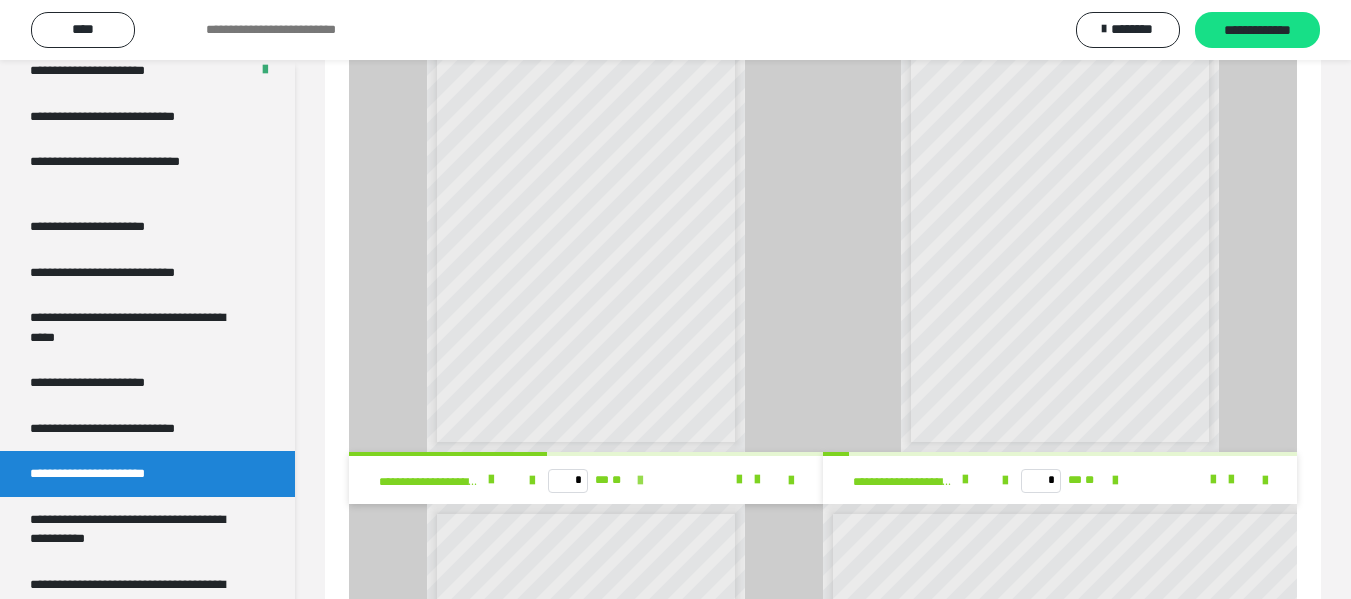click at bounding box center (640, 481) 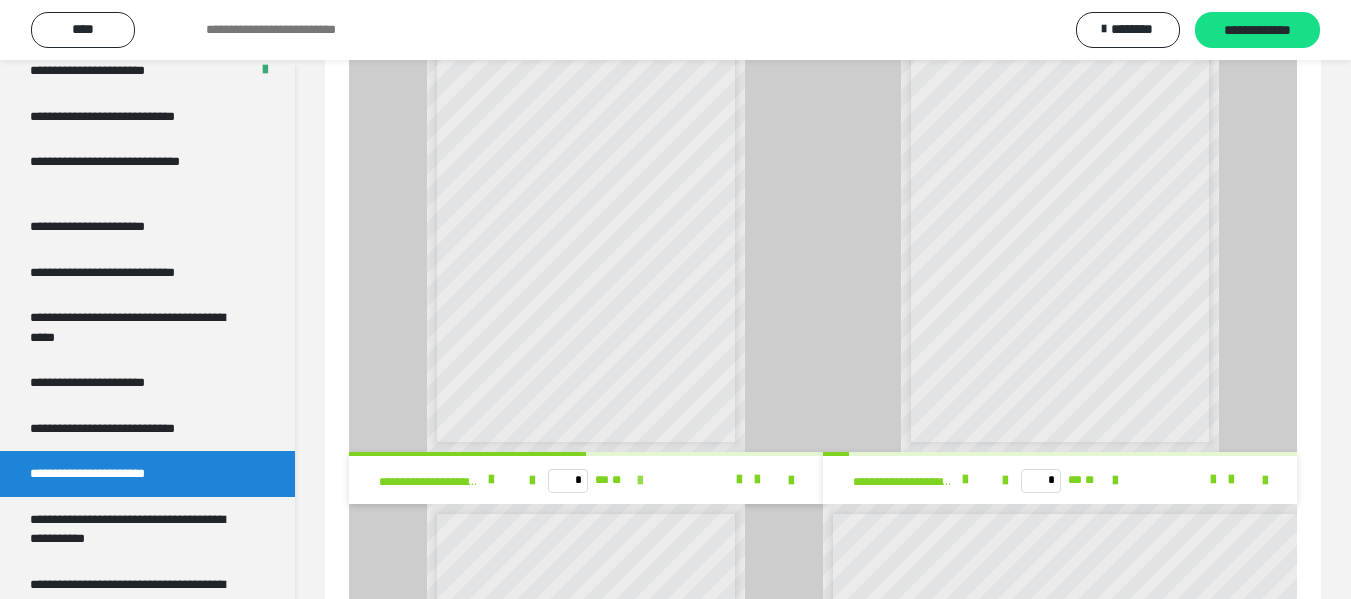 click at bounding box center (640, 481) 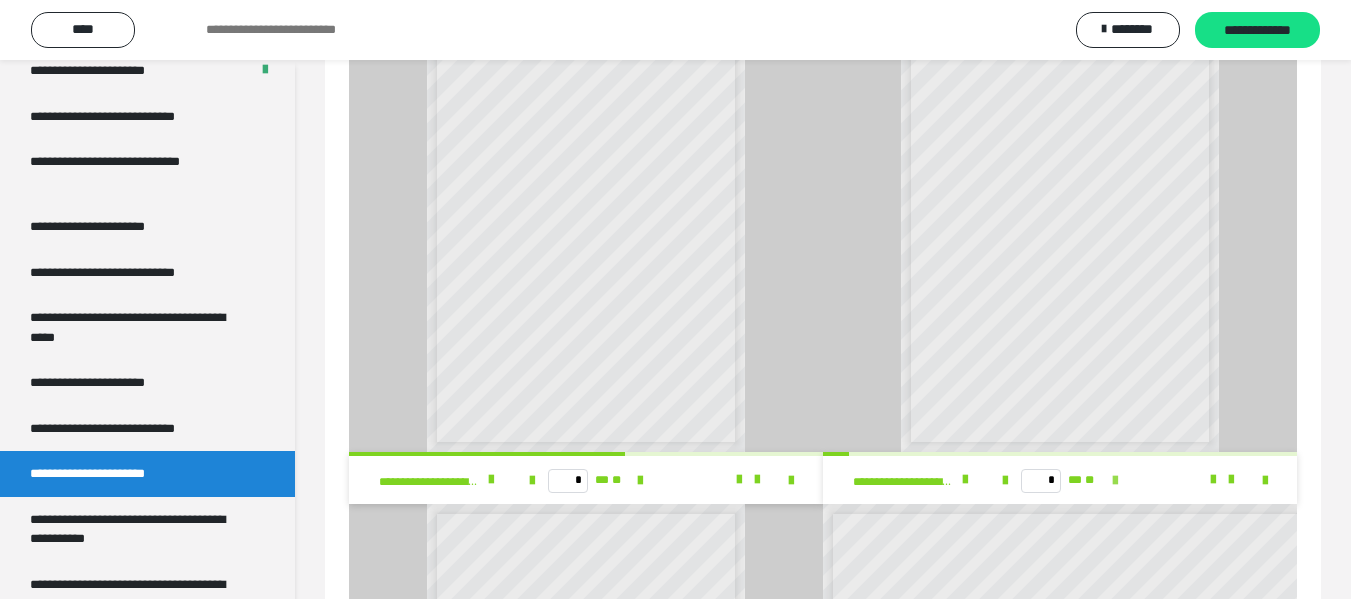 click at bounding box center (1115, 481) 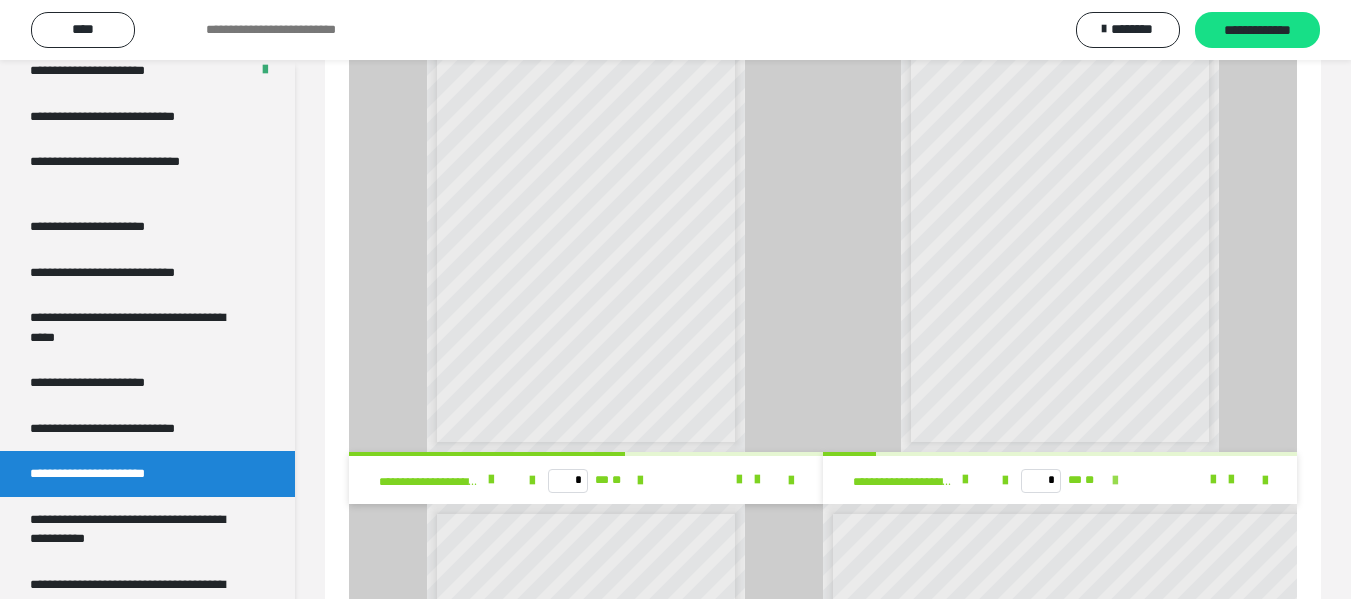click at bounding box center [1115, 481] 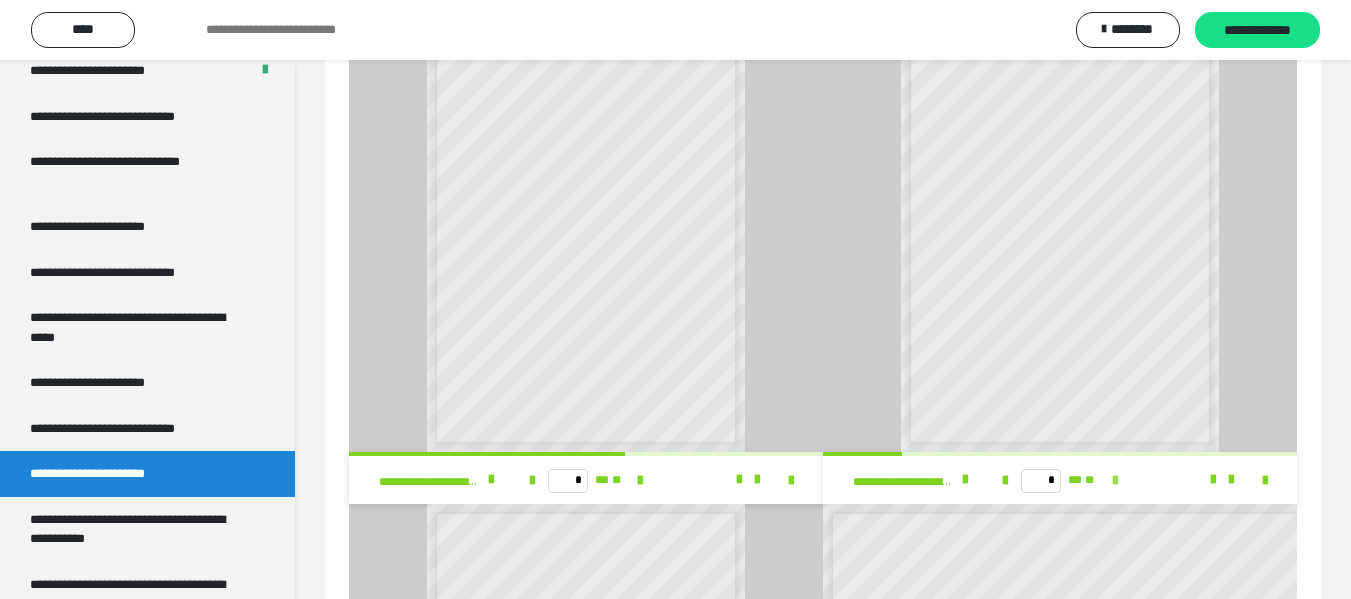 click at bounding box center [1115, 480] 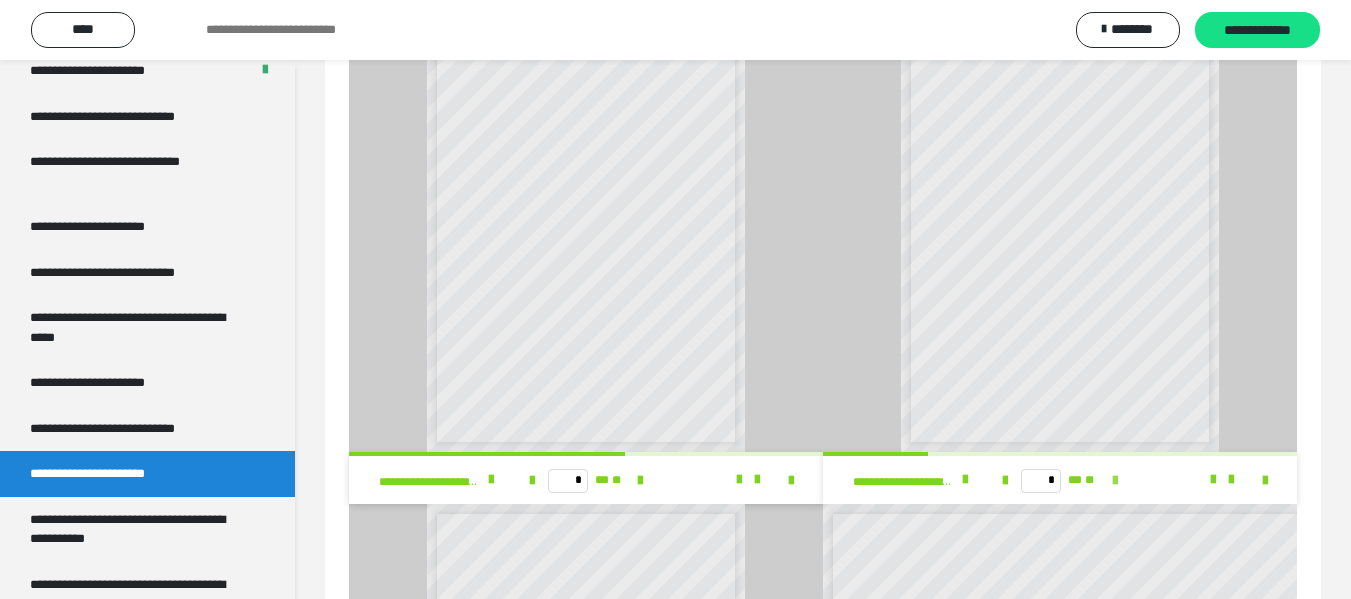 click at bounding box center [1115, 480] 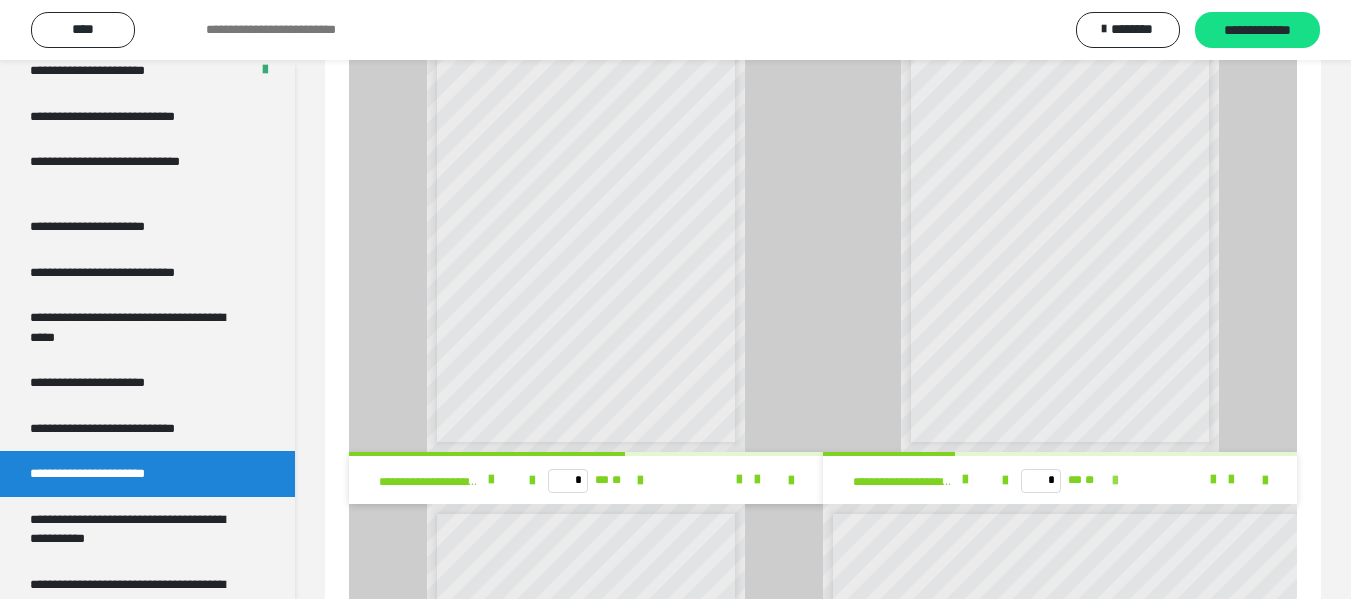 click at bounding box center (1115, 481) 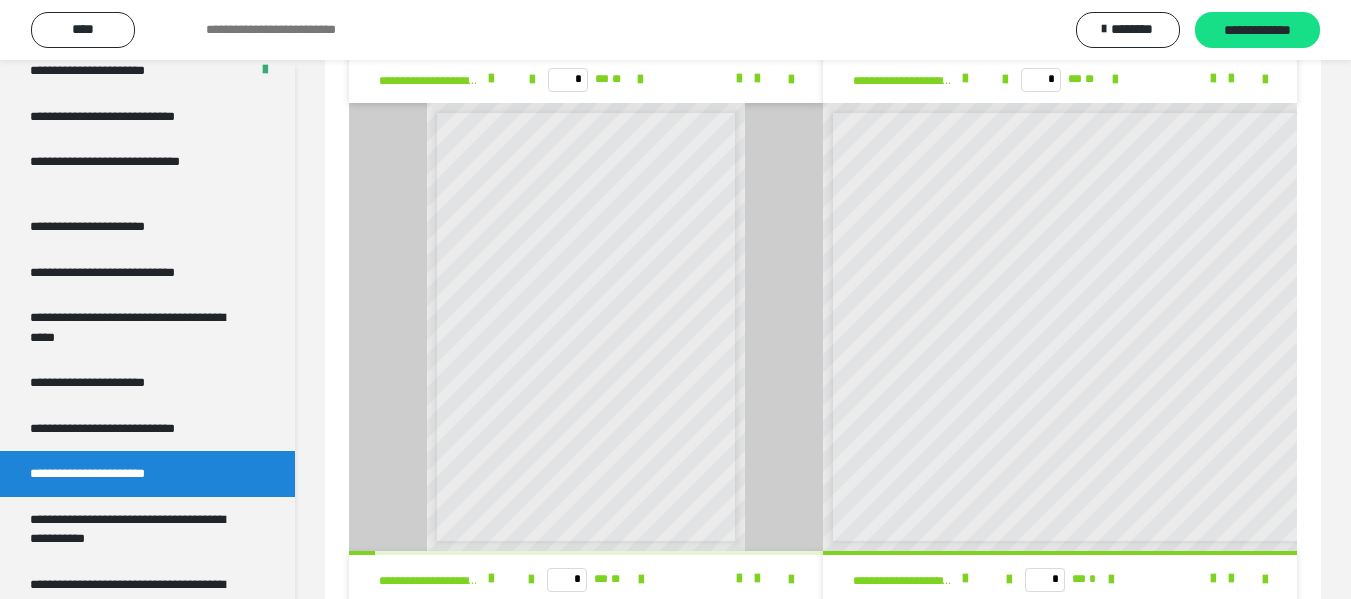 scroll, scrollTop: 1288, scrollLeft: 0, axis: vertical 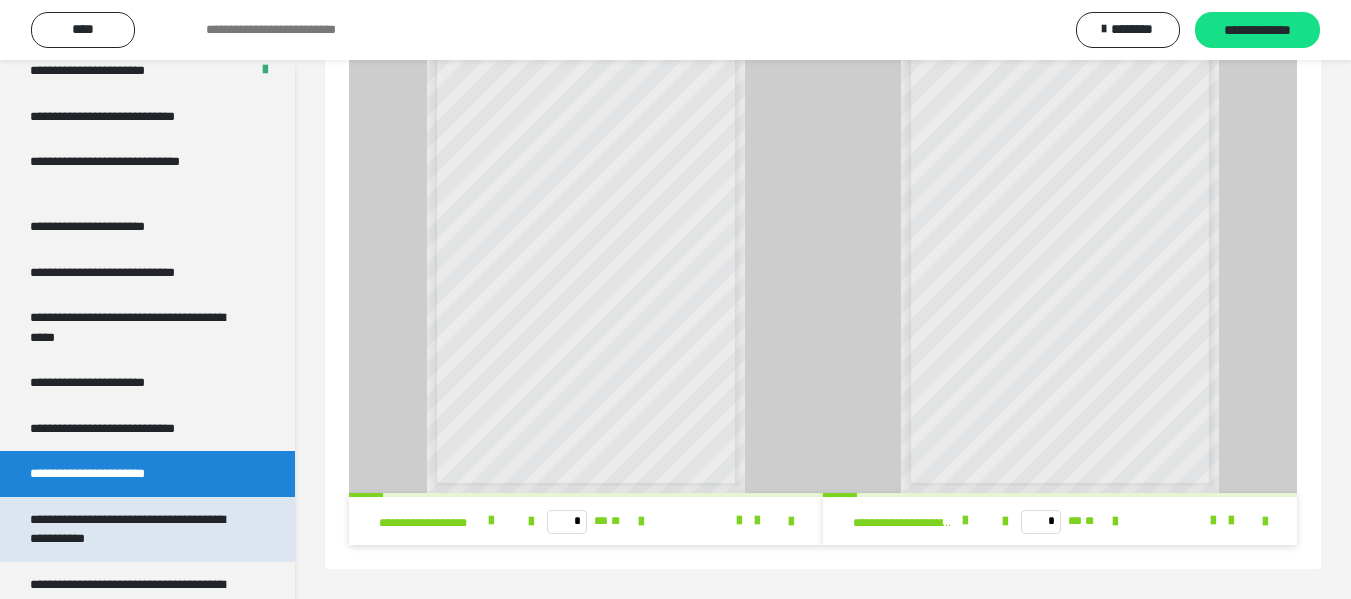 click on "**********" at bounding box center (132, 529) 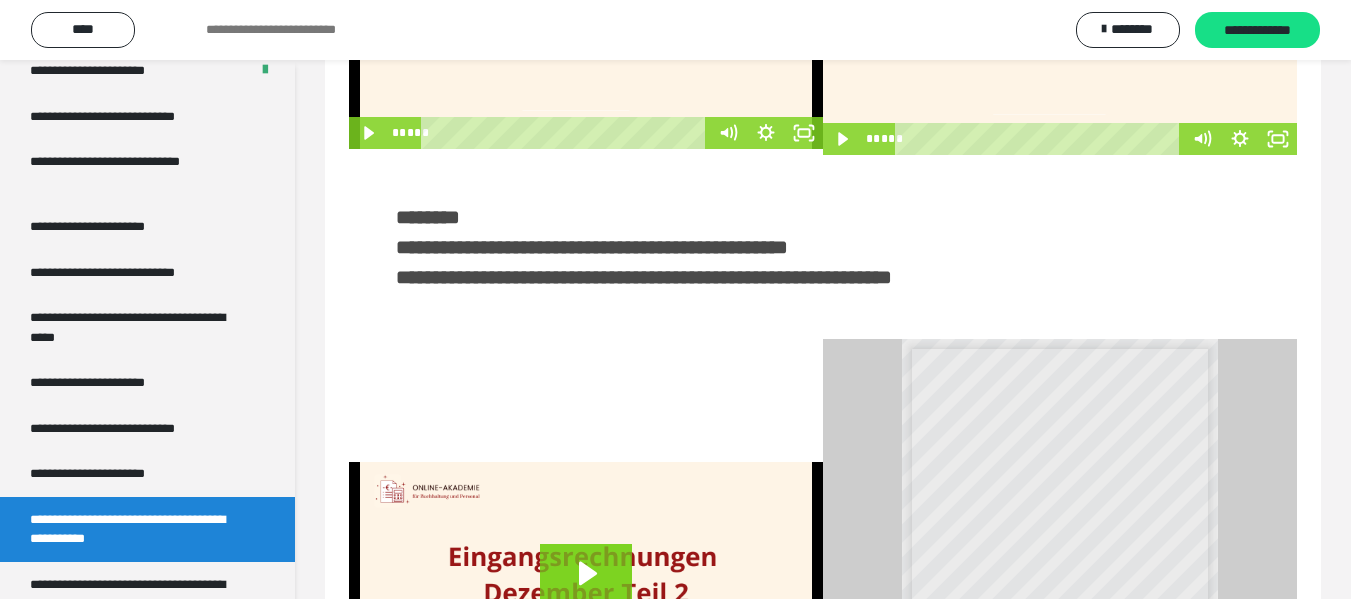 scroll, scrollTop: 247, scrollLeft: 0, axis: vertical 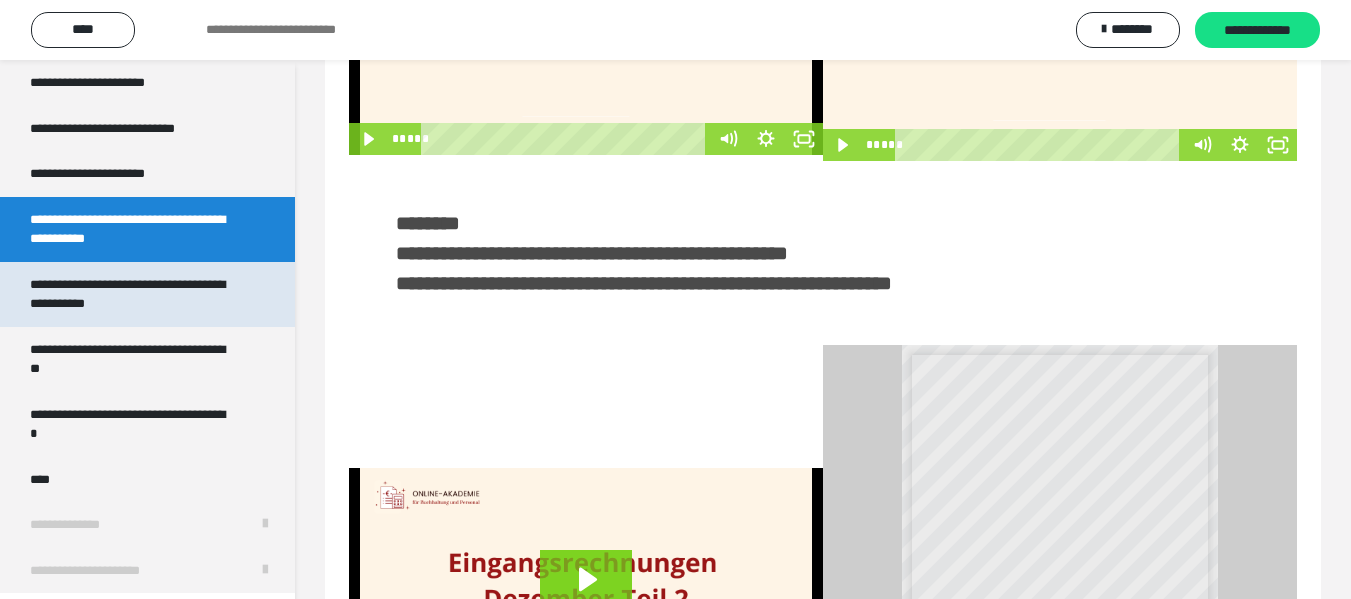 click on "**********" at bounding box center [132, 294] 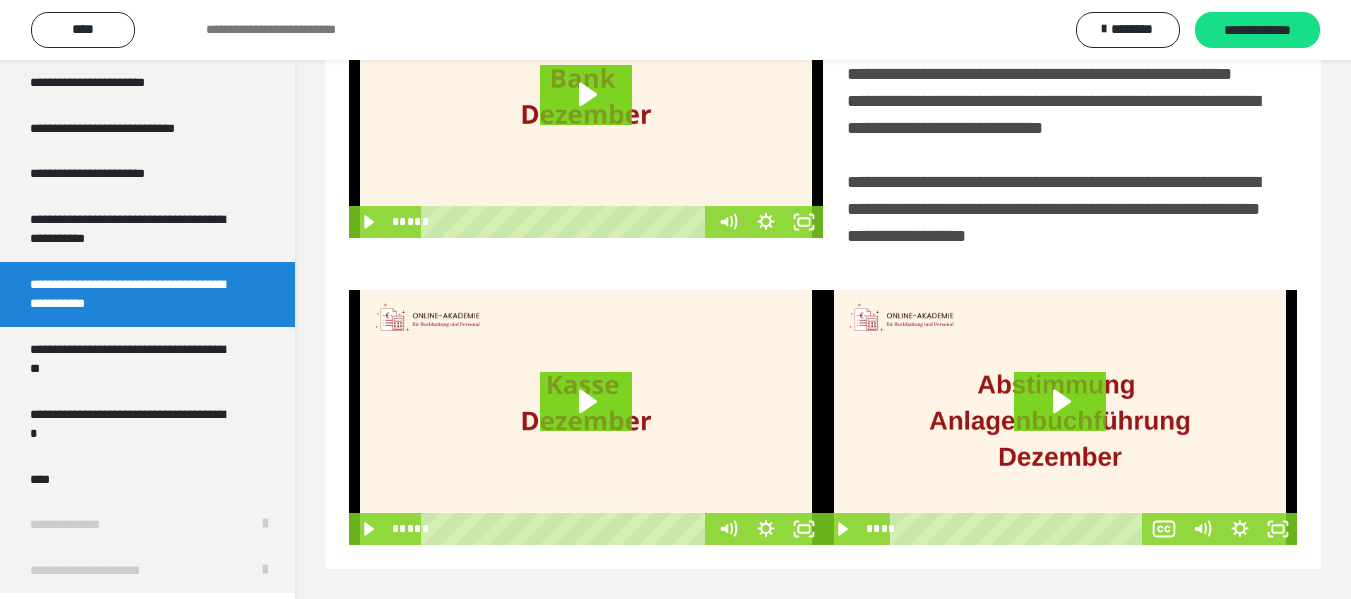 scroll, scrollTop: 545, scrollLeft: 0, axis: vertical 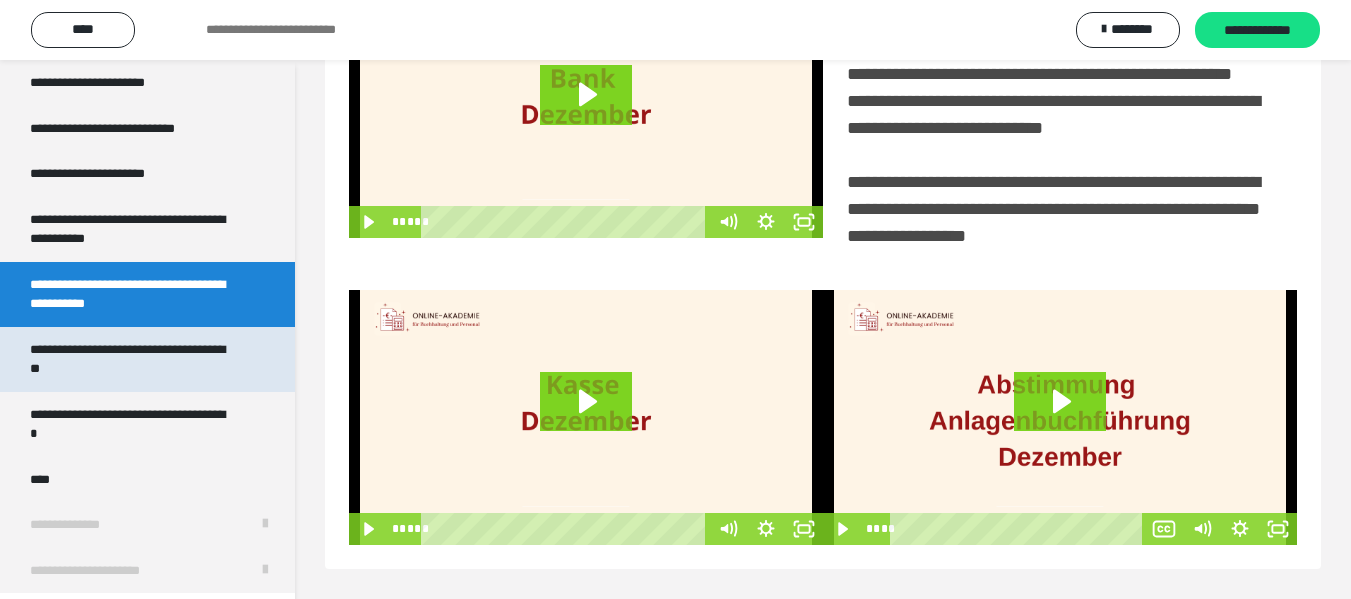 click on "**********" at bounding box center (132, 359) 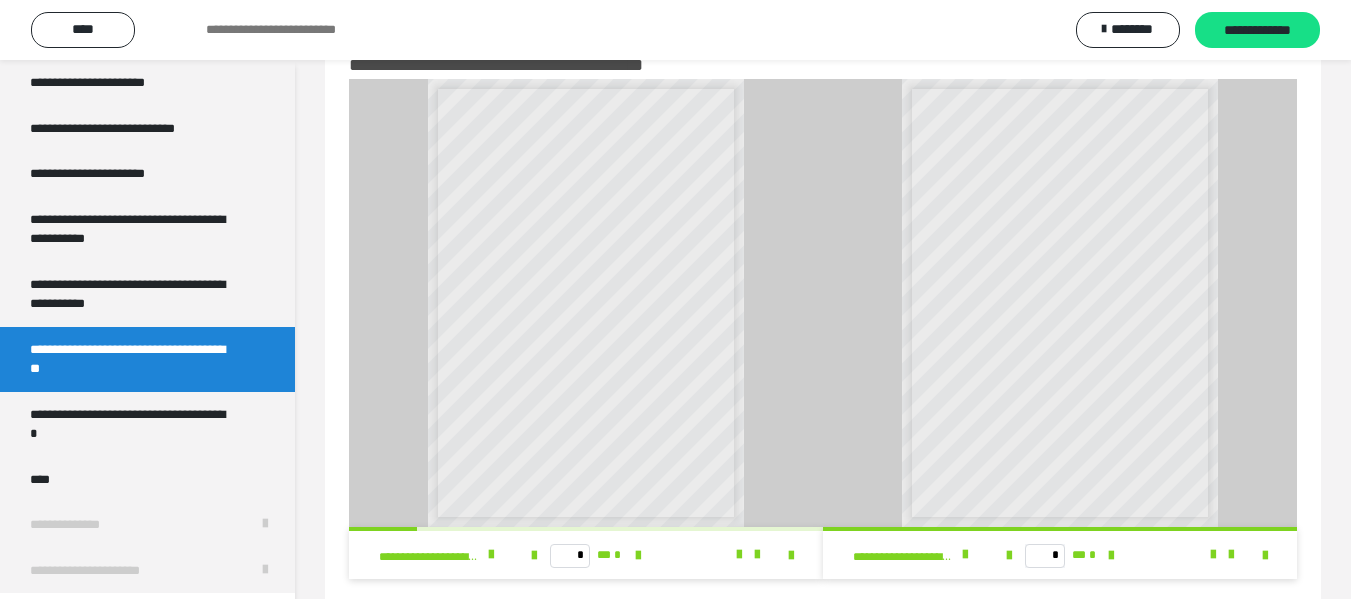 scroll, scrollTop: 96, scrollLeft: 0, axis: vertical 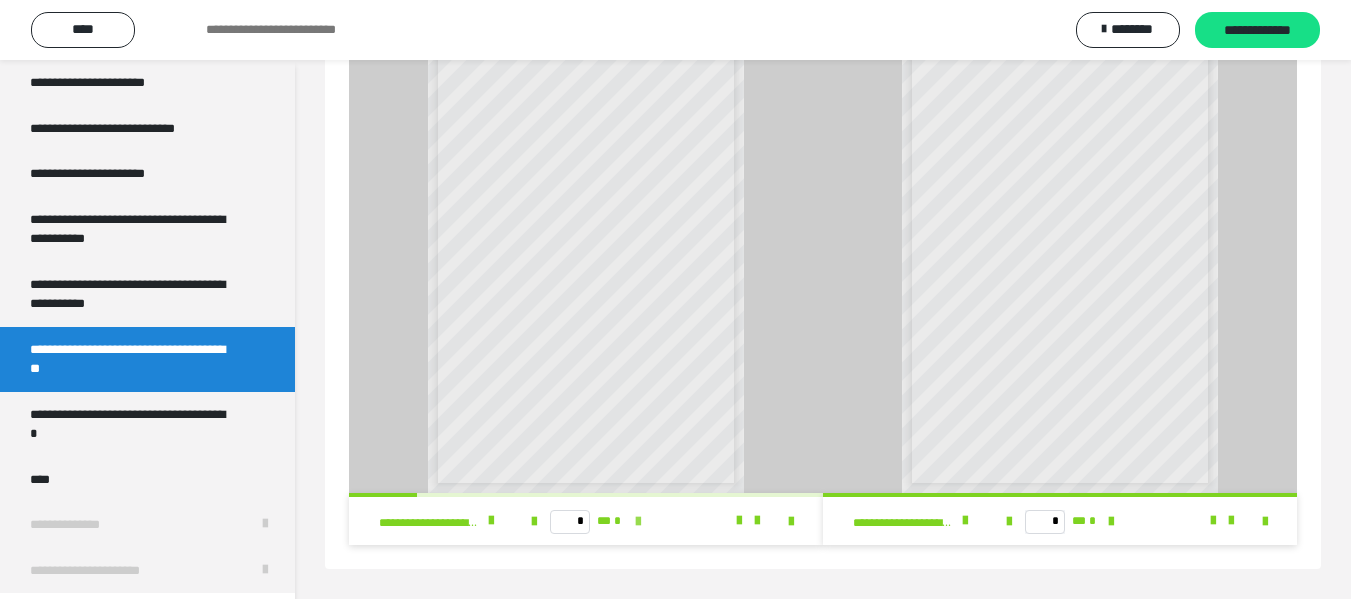 click at bounding box center (638, 522) 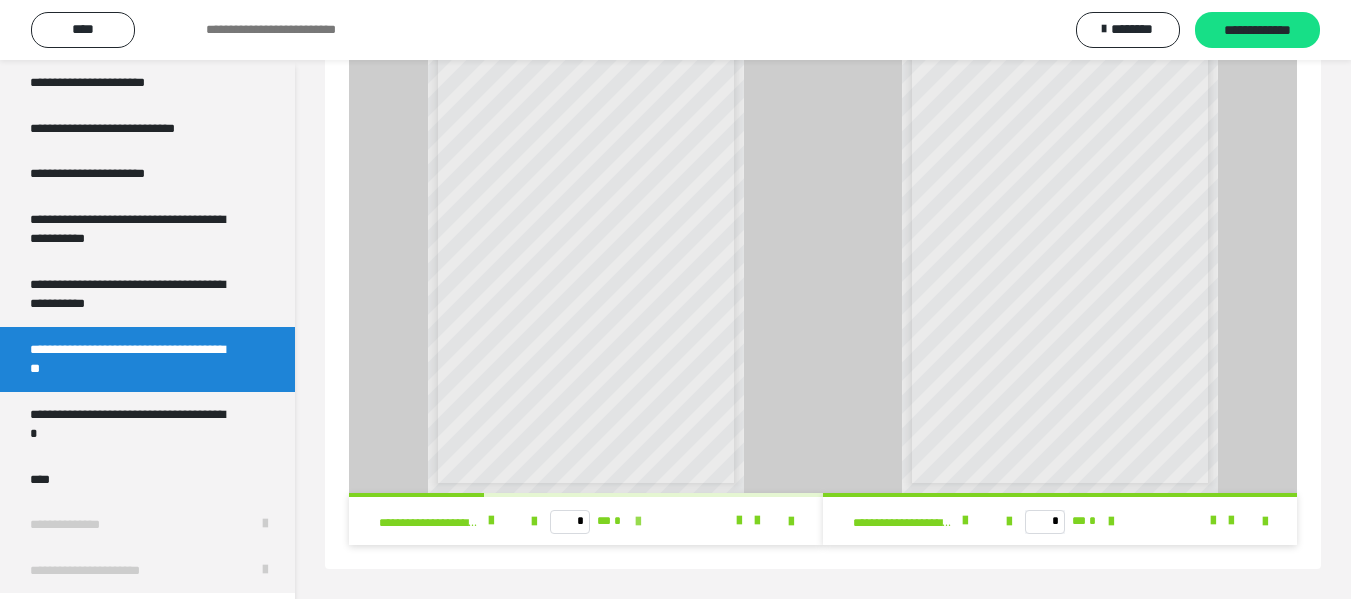 click at bounding box center (638, 522) 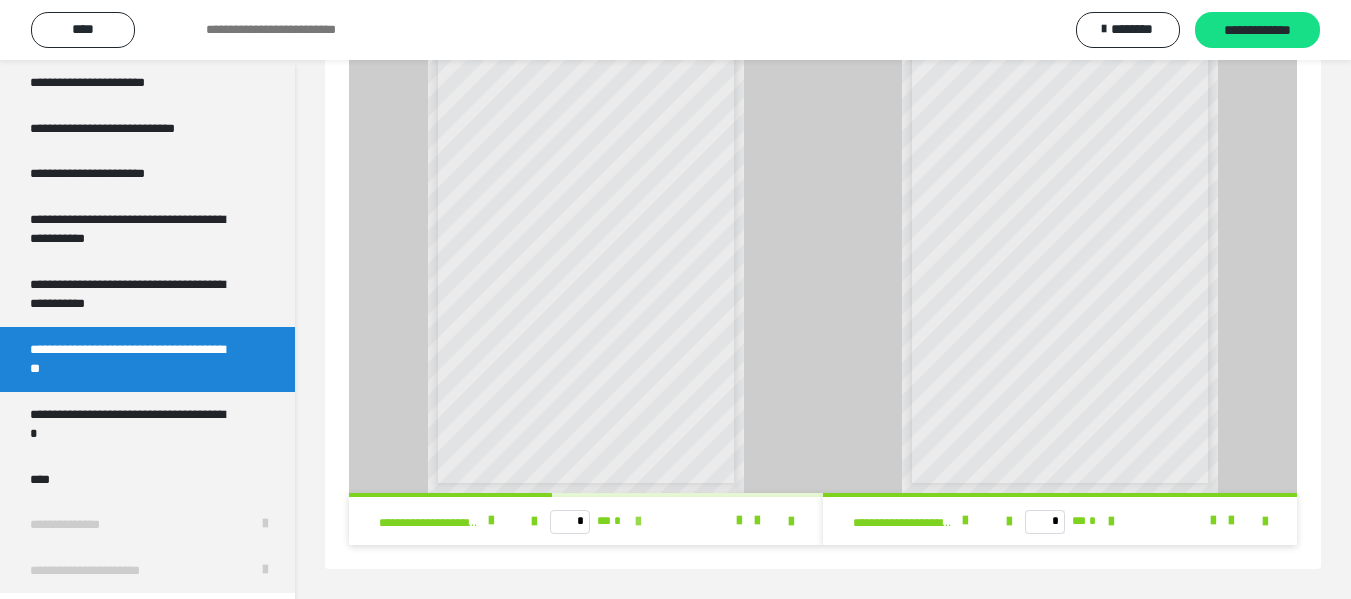 click at bounding box center (638, 522) 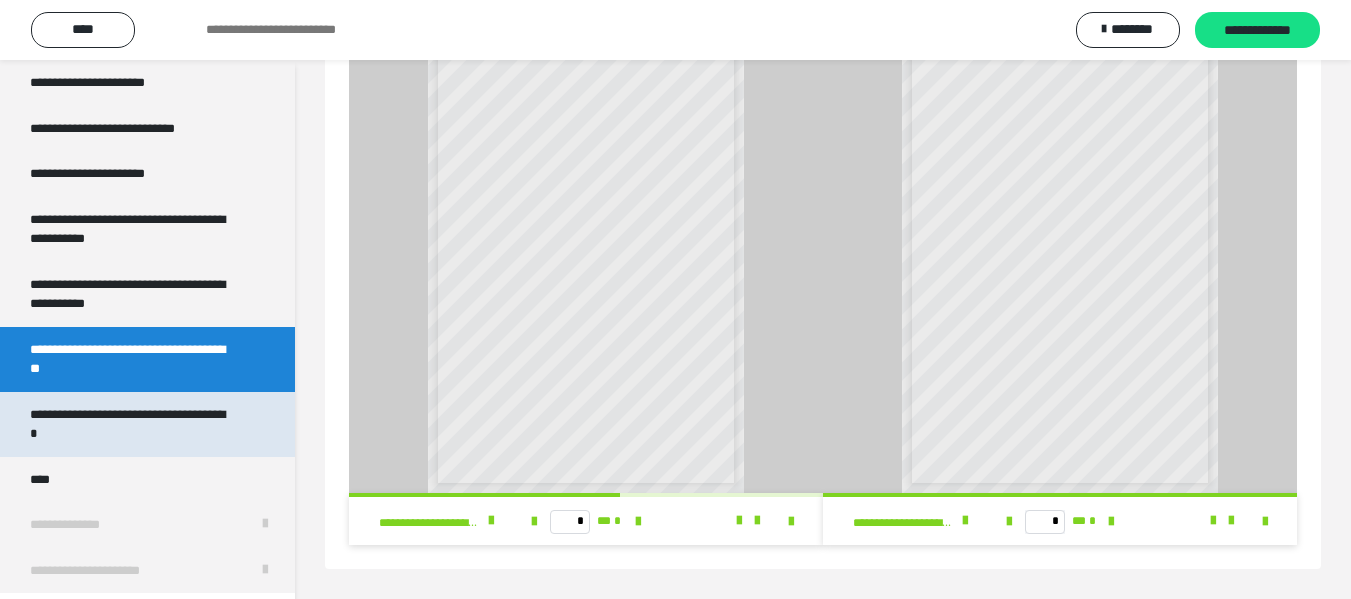 click on "**********" at bounding box center (132, 424) 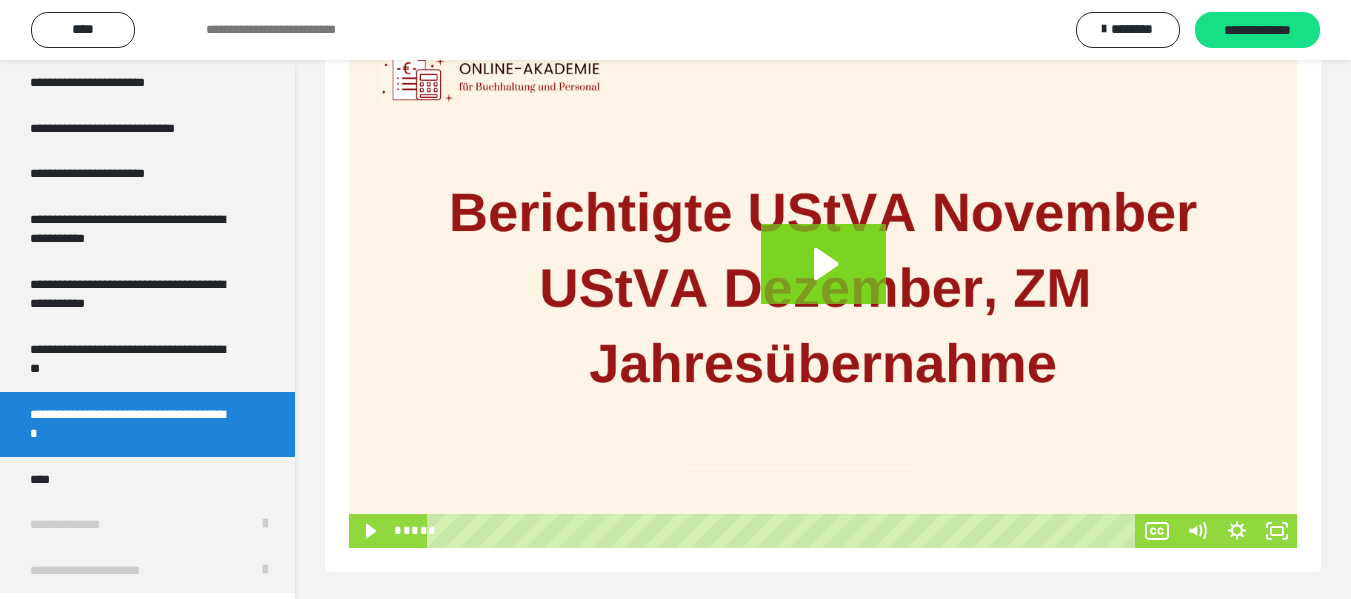 scroll, scrollTop: 330, scrollLeft: 0, axis: vertical 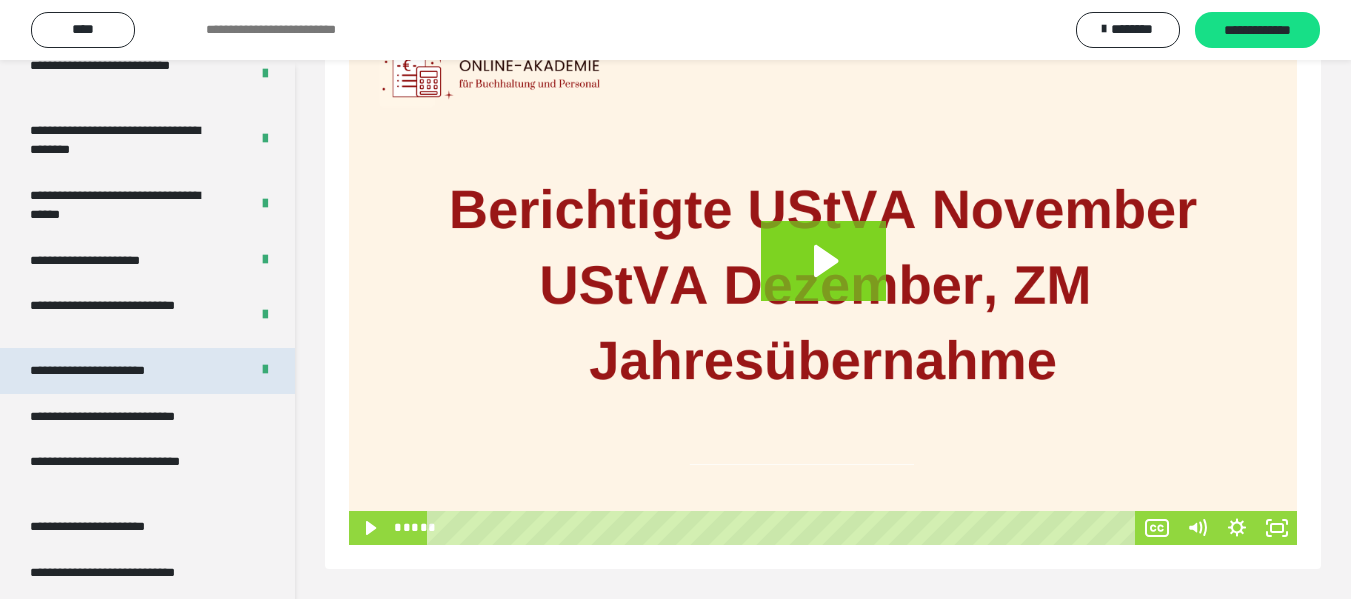 click on "**********" at bounding box center (111, 371) 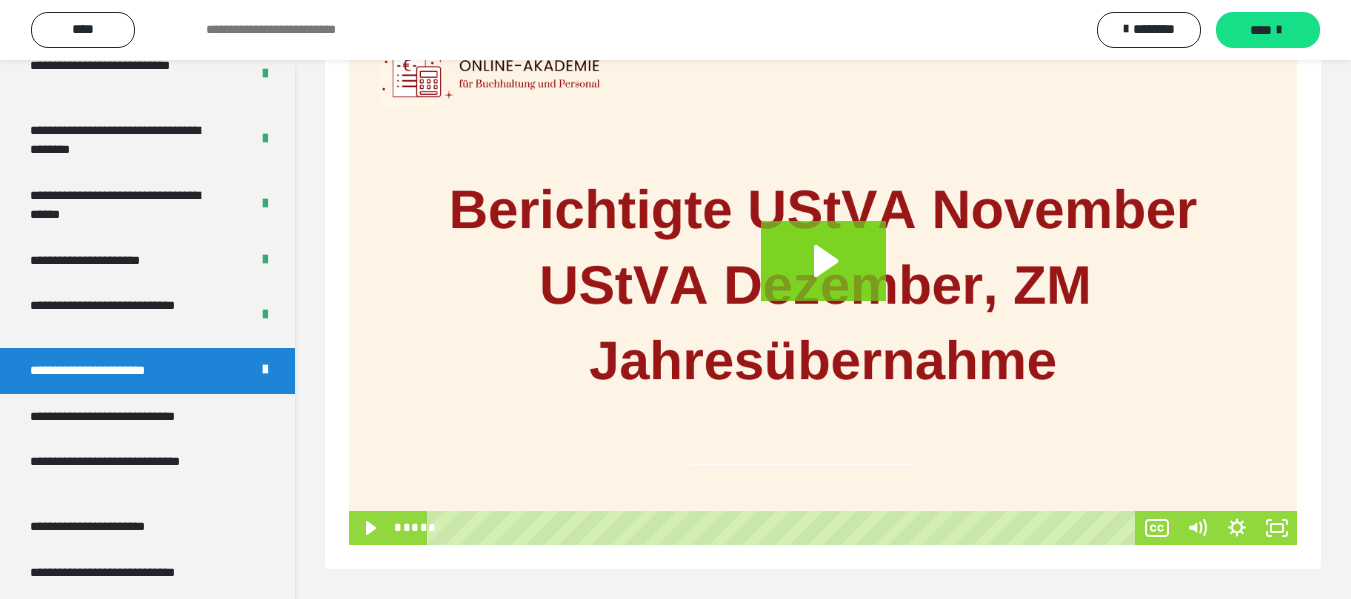 scroll, scrollTop: 96, scrollLeft: 0, axis: vertical 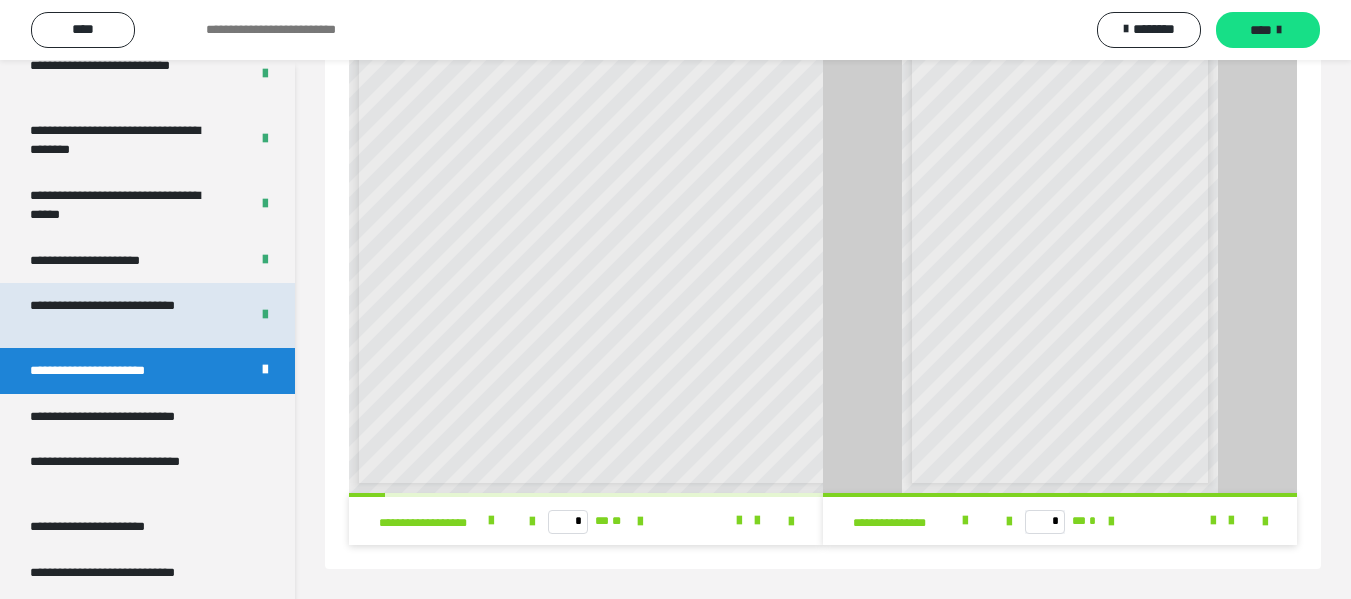 click on "**********" at bounding box center (124, 315) 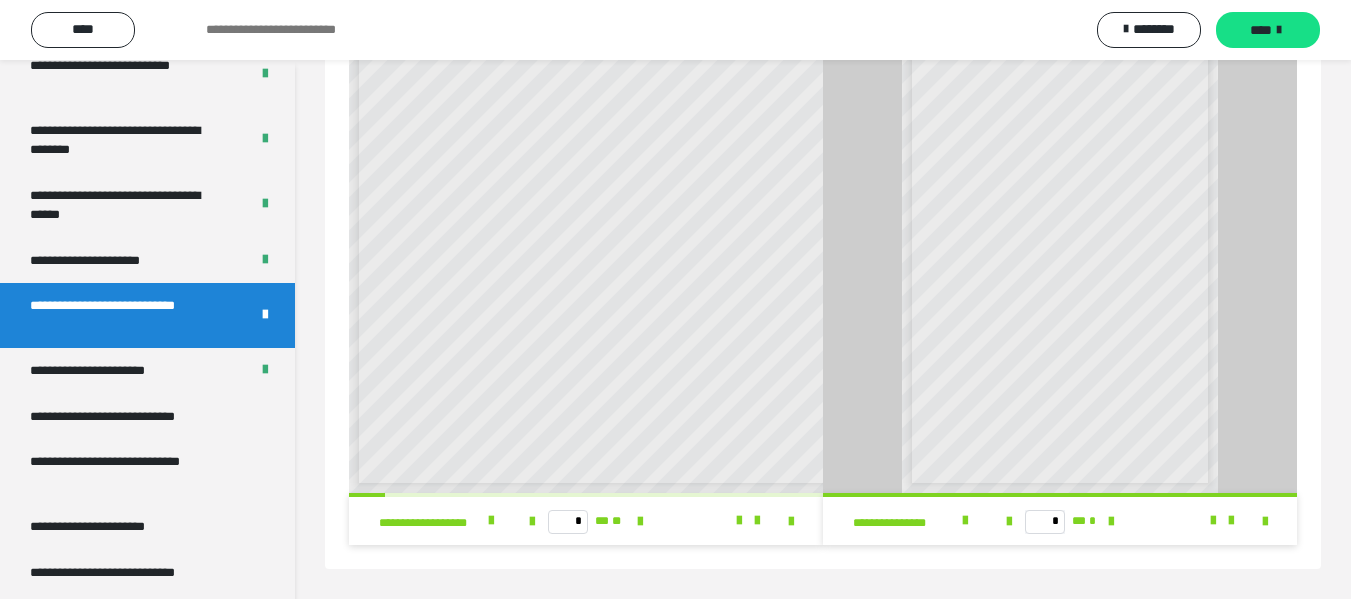 scroll, scrollTop: 60, scrollLeft: 0, axis: vertical 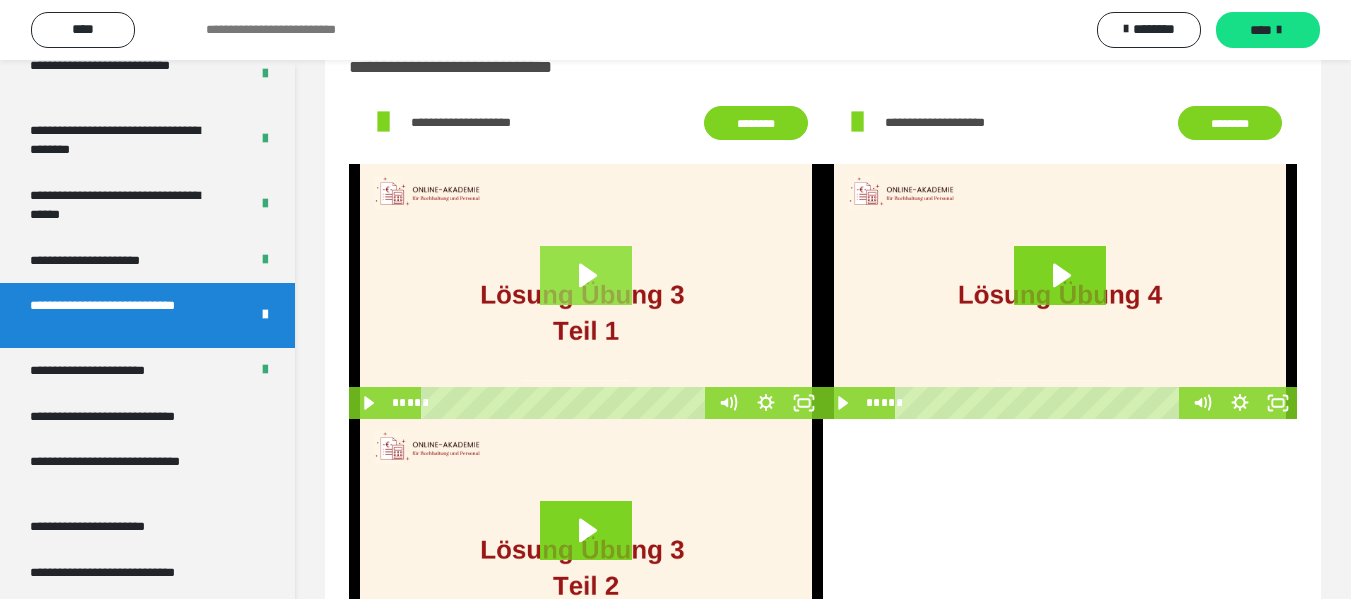 click 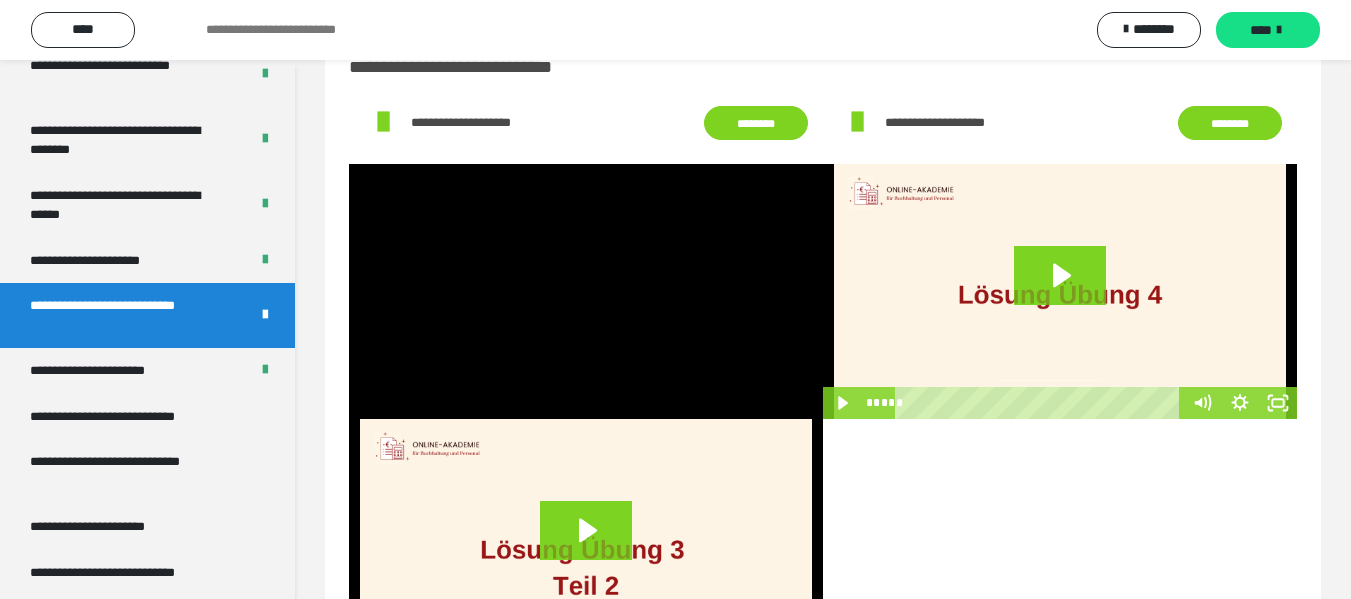 type 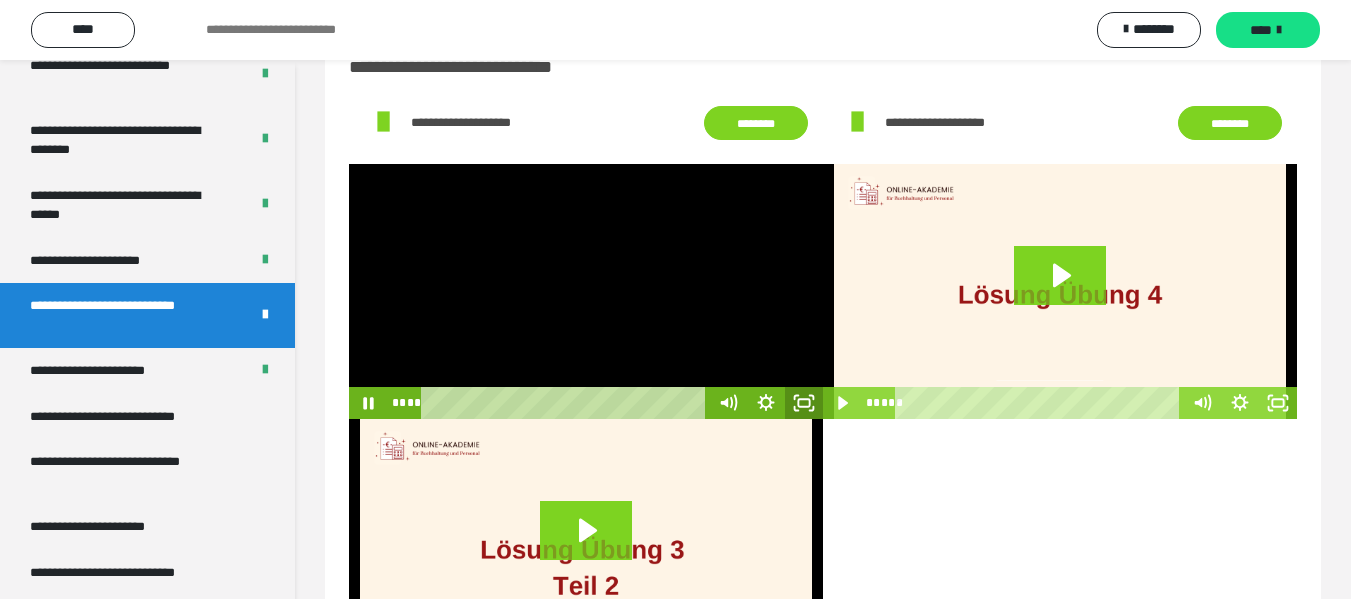 click 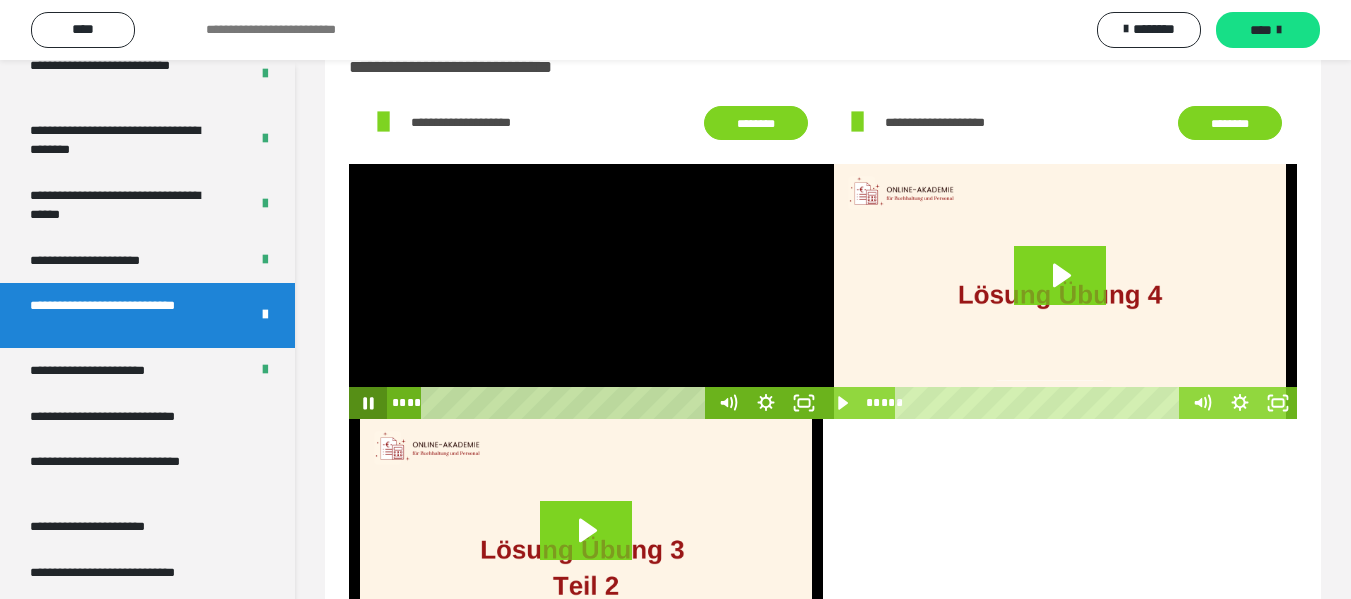 click 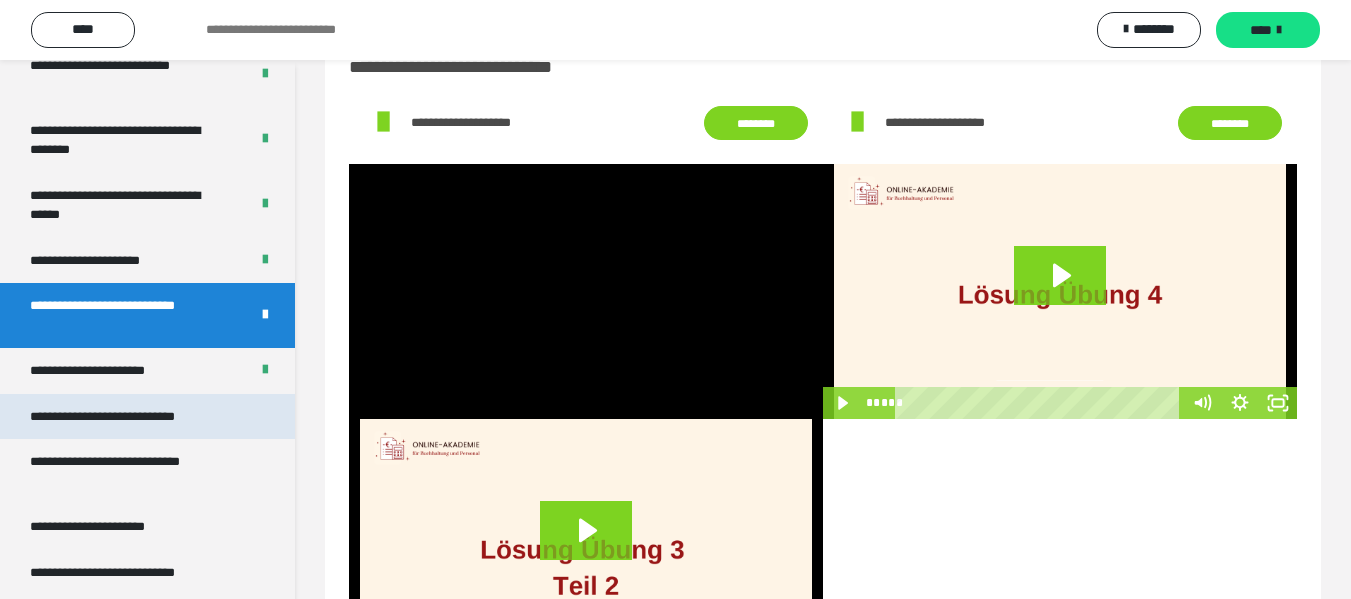 click on "**********" at bounding box center [131, 417] 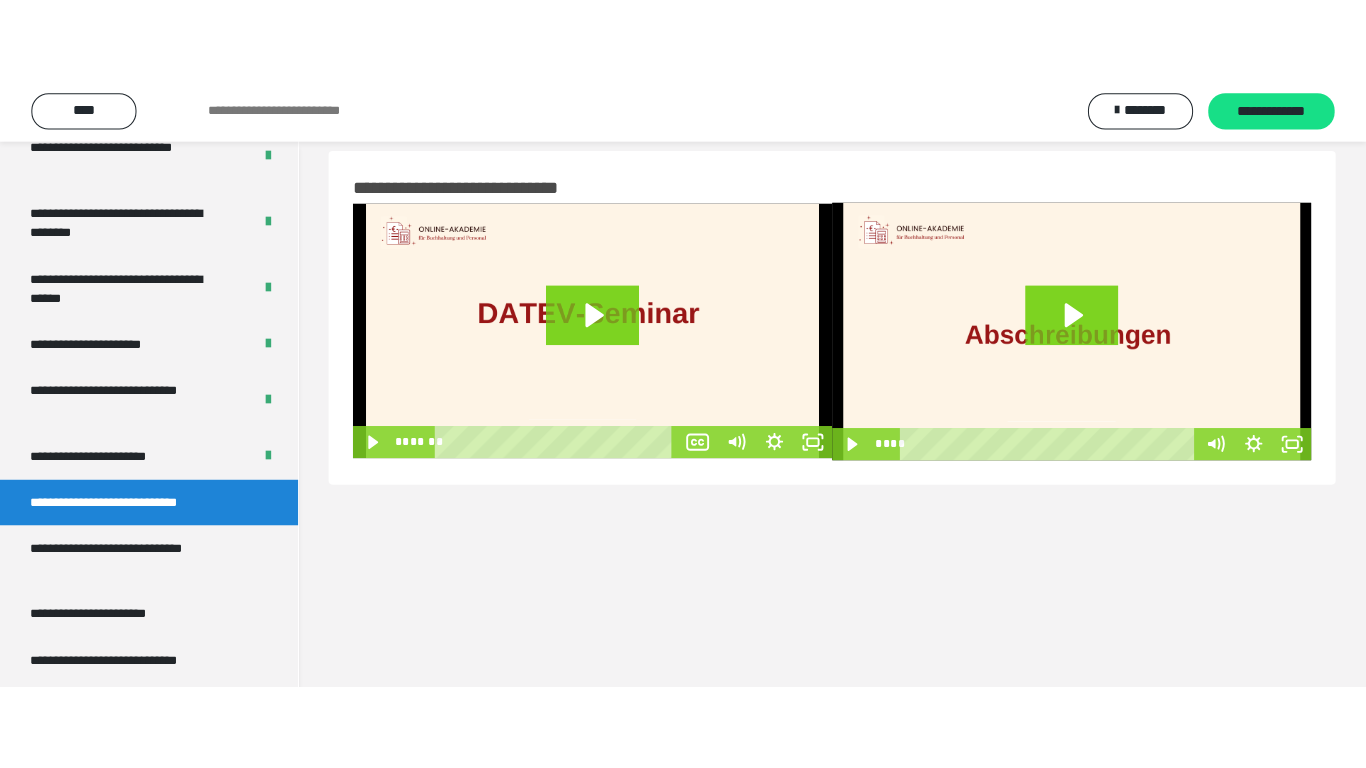 scroll, scrollTop: 0, scrollLeft: 0, axis: both 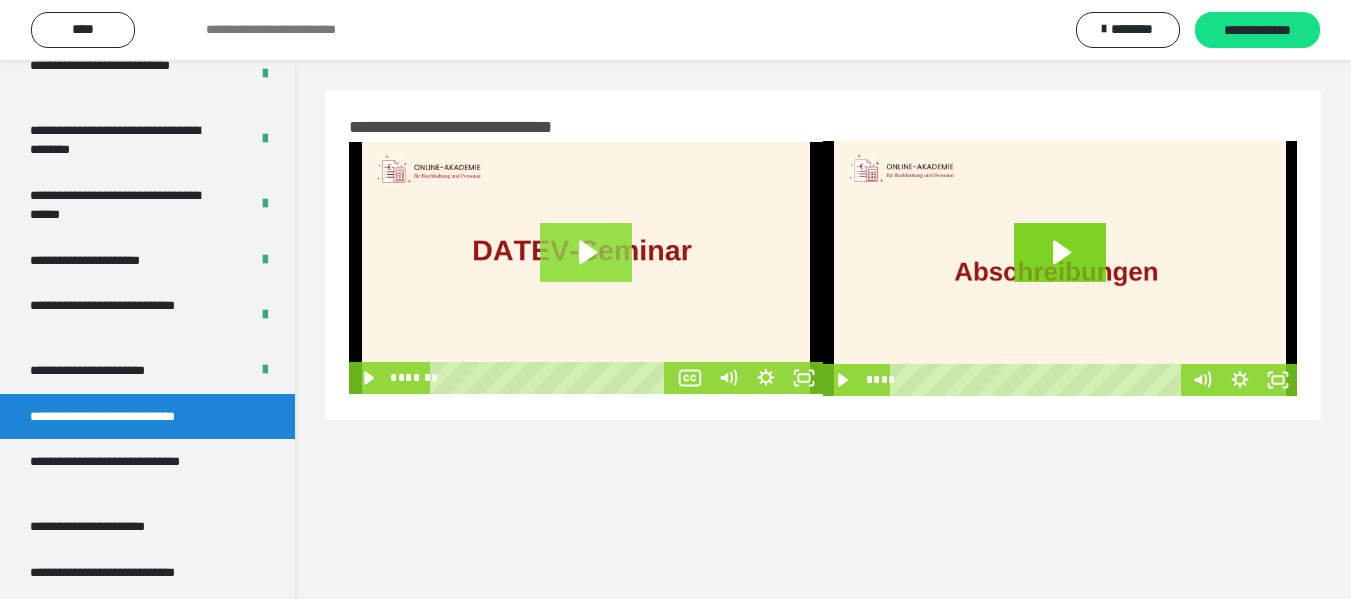 click 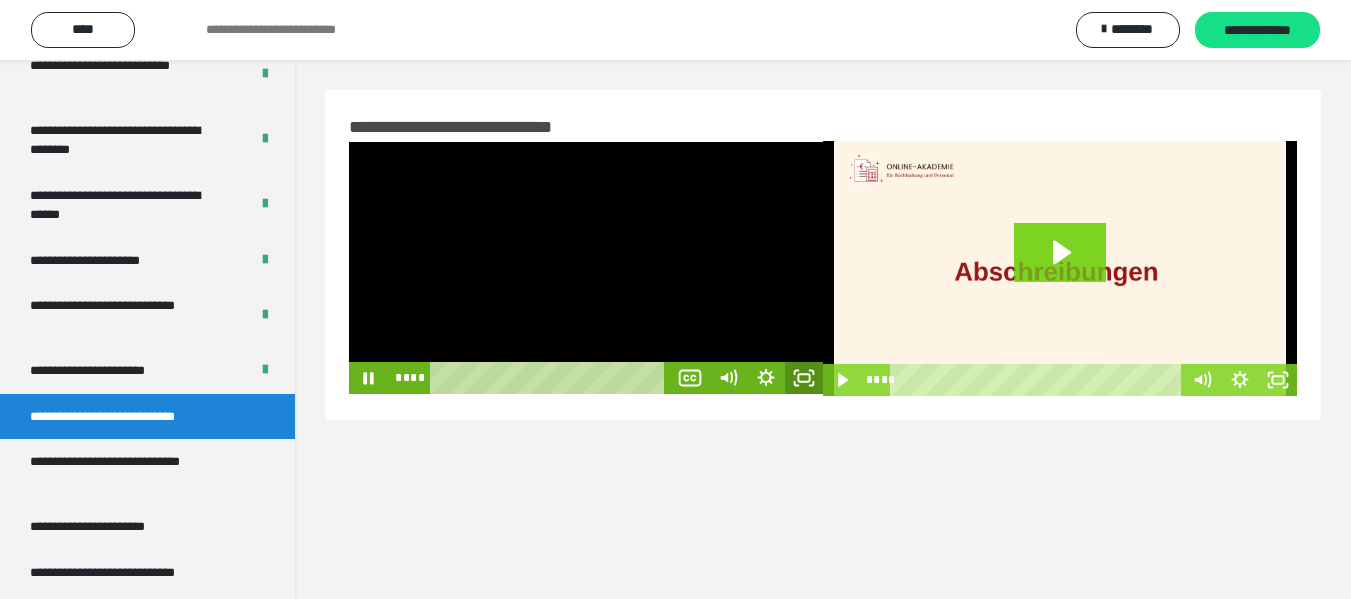 drag, startPoint x: 805, startPoint y: 377, endPoint x: 805, endPoint y: 498, distance: 121 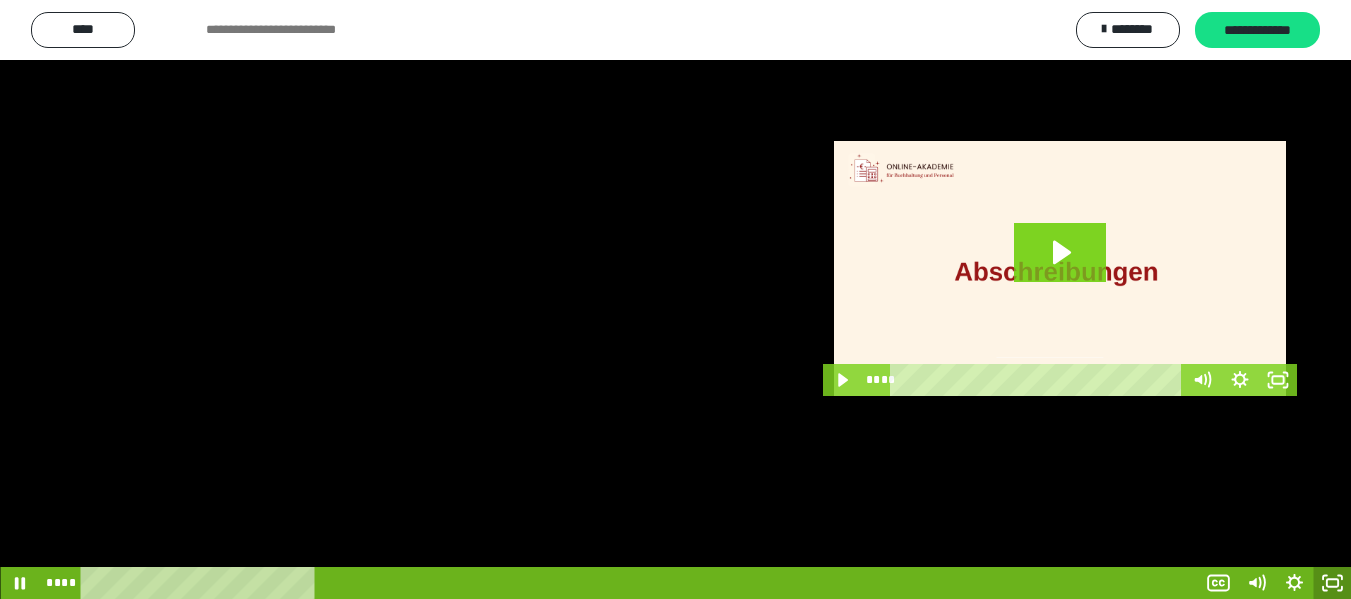 click at bounding box center [675, 299] 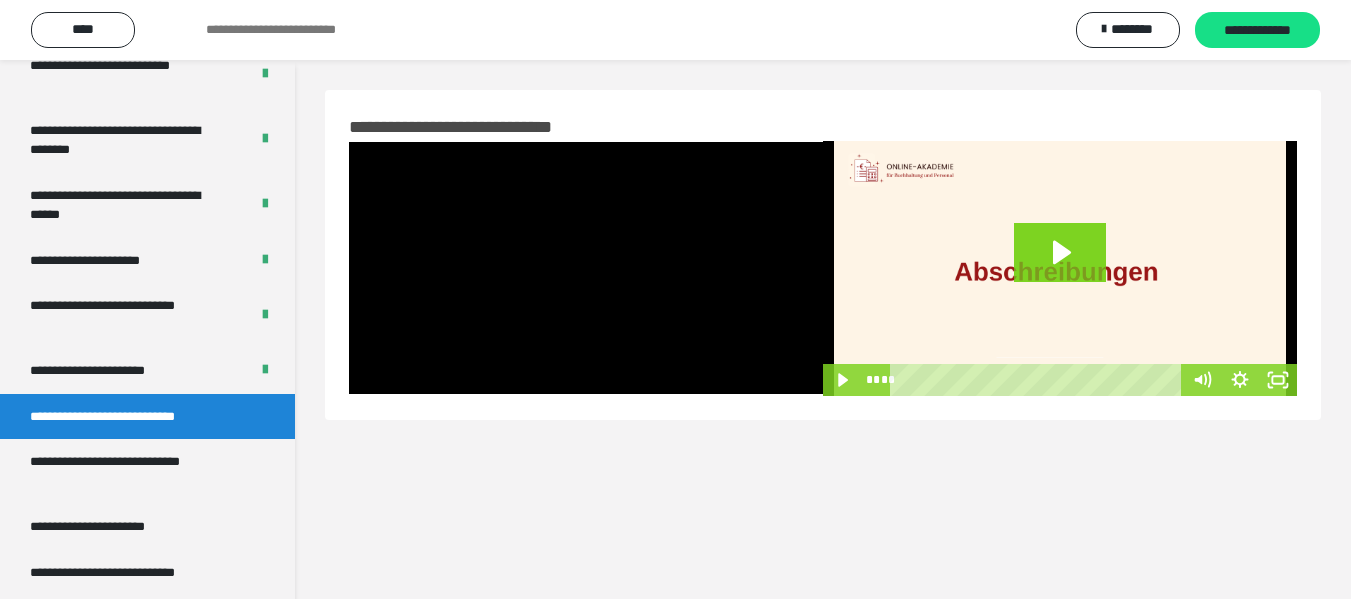 click on "**********" at bounding box center [823, 255] 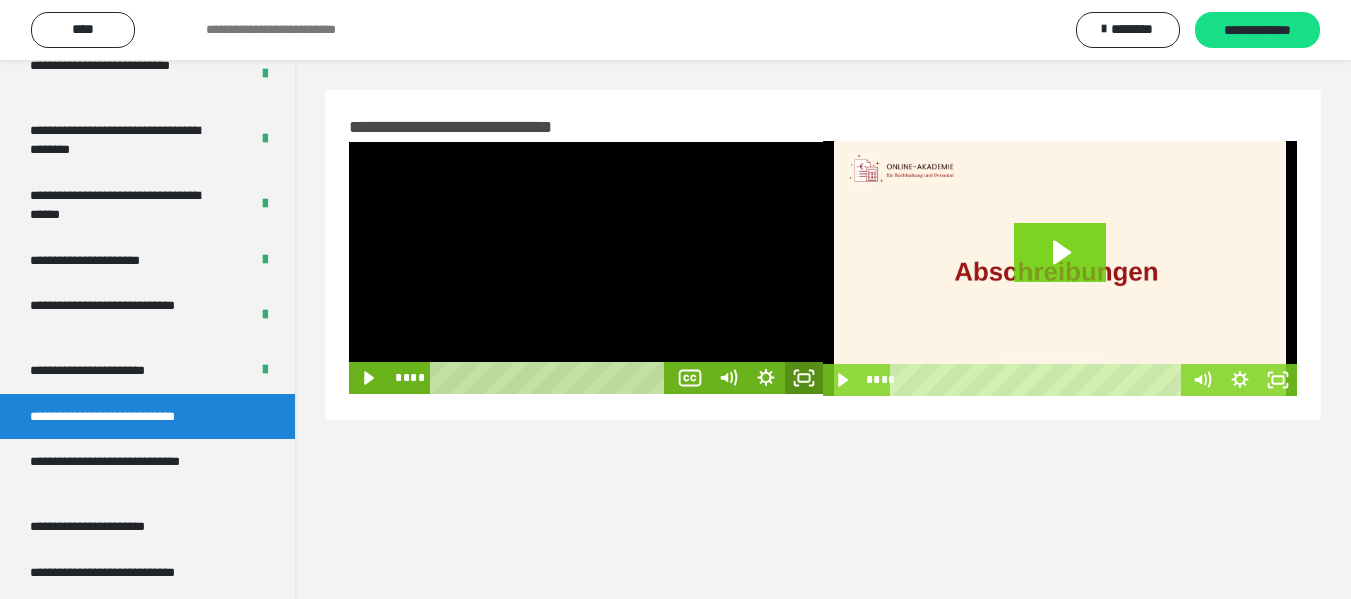 click 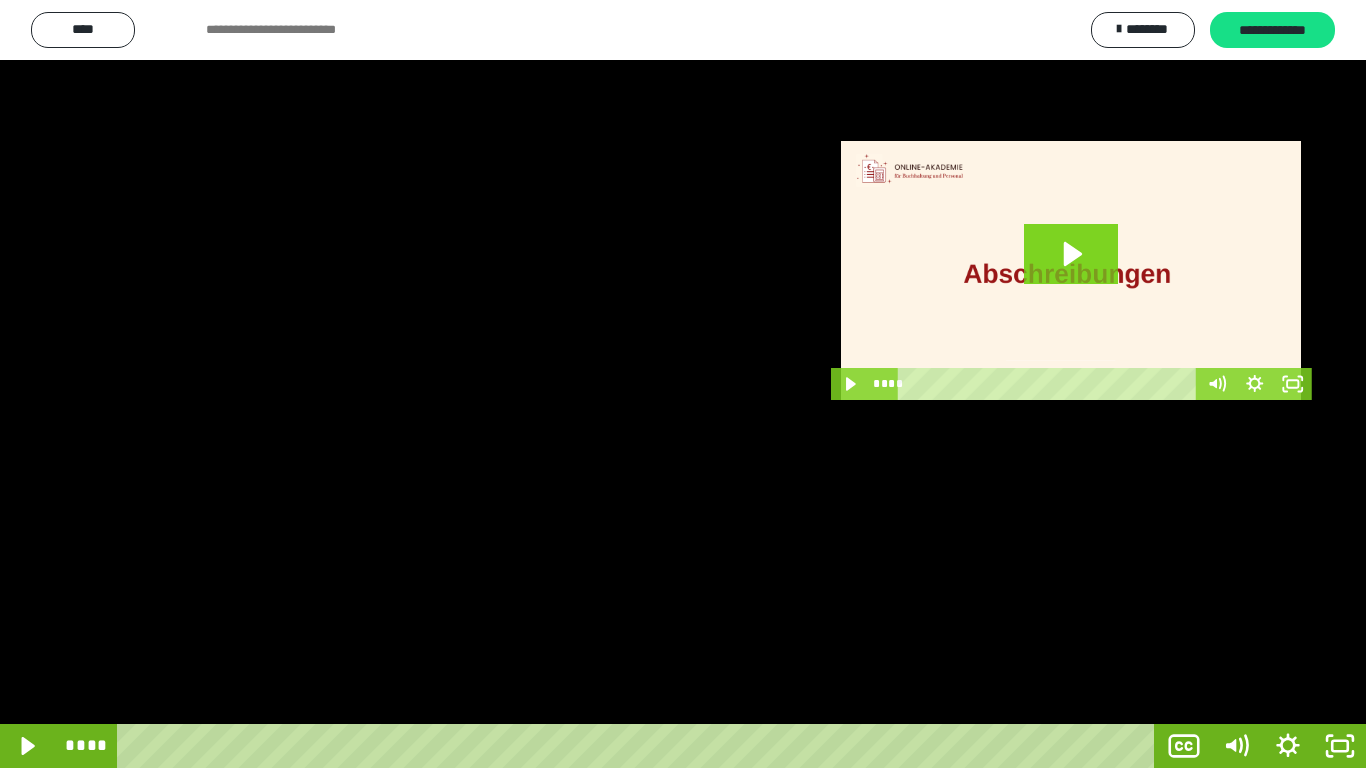 click at bounding box center [683, 384] 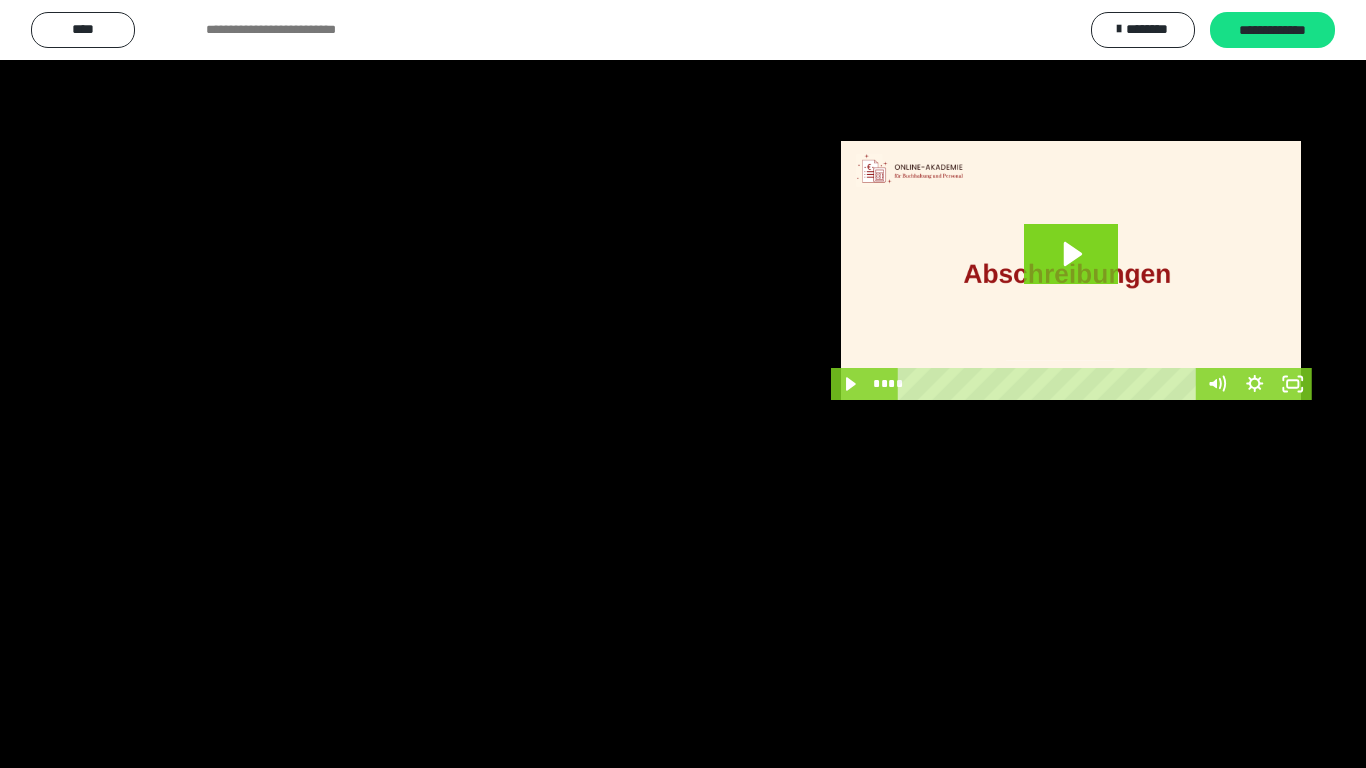 type 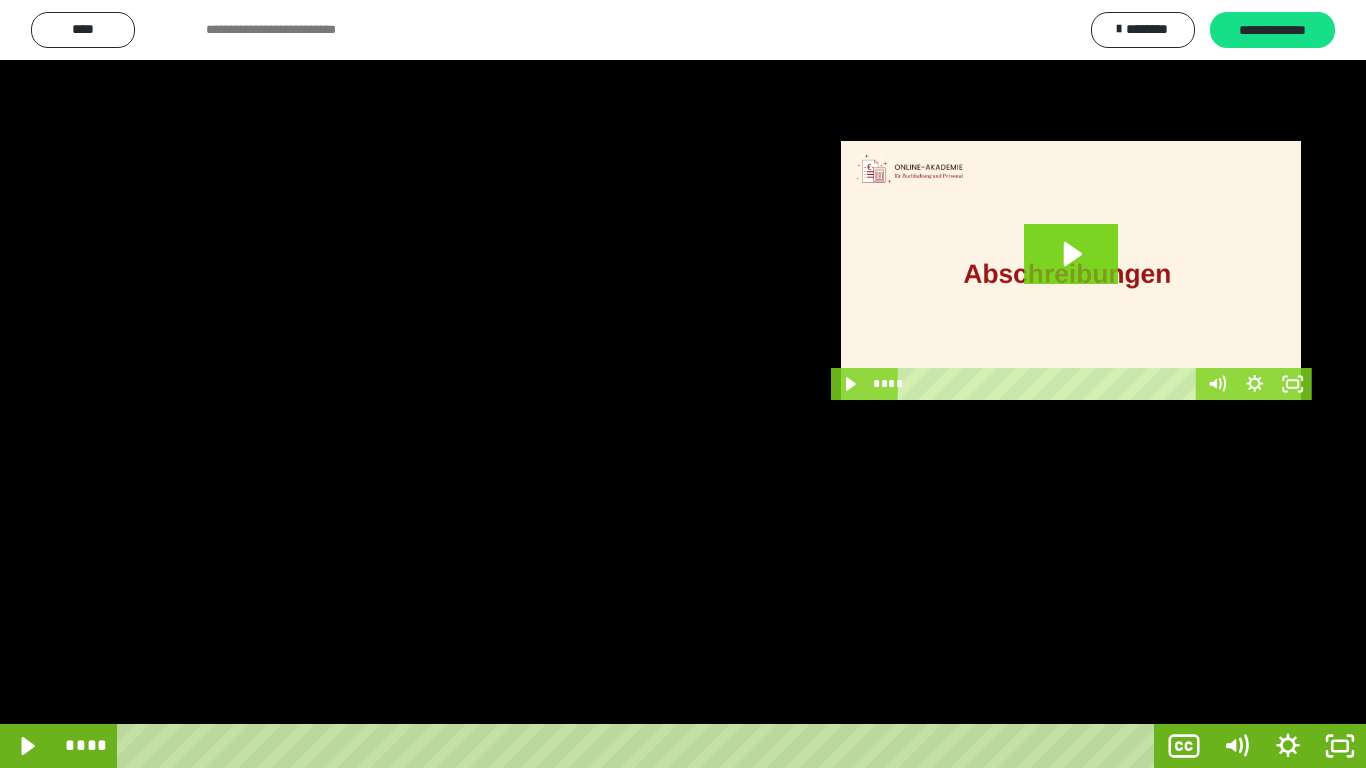 click at bounding box center (683, 384) 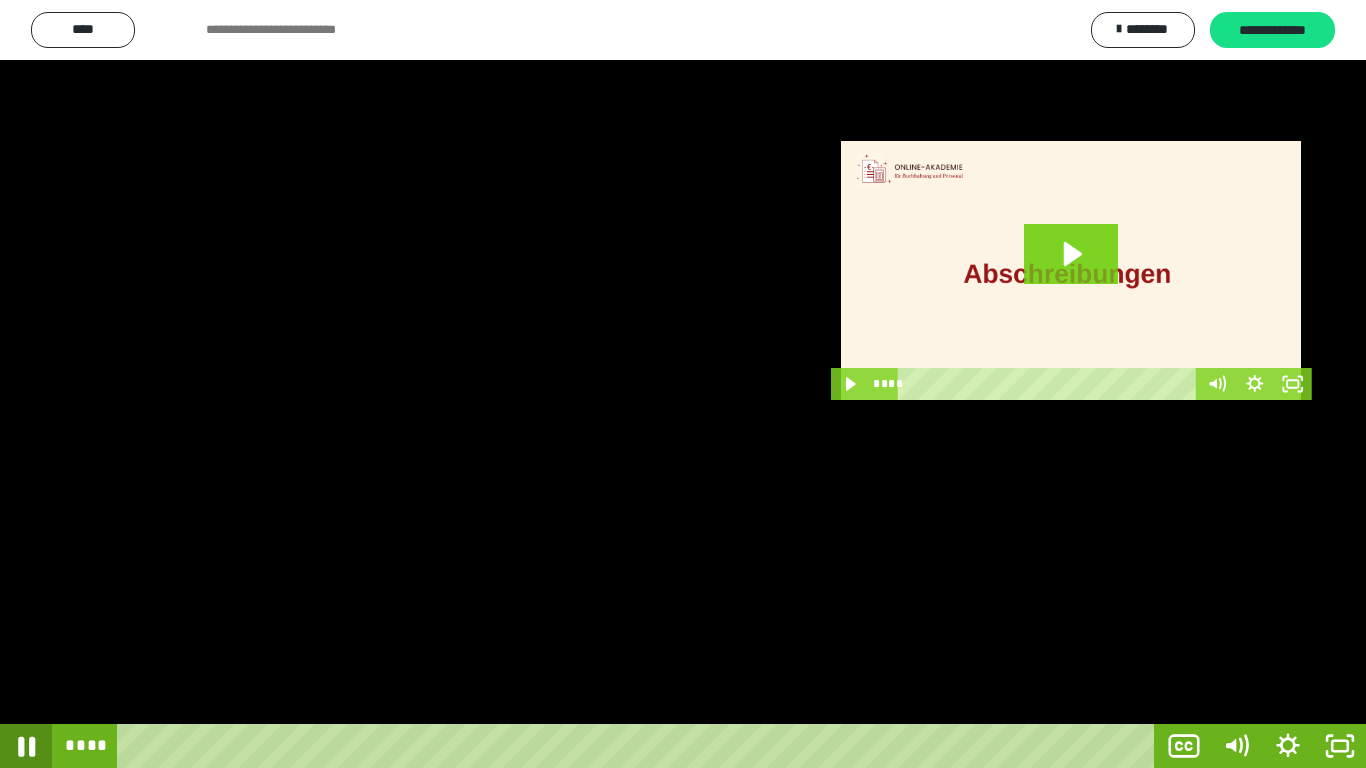 click 